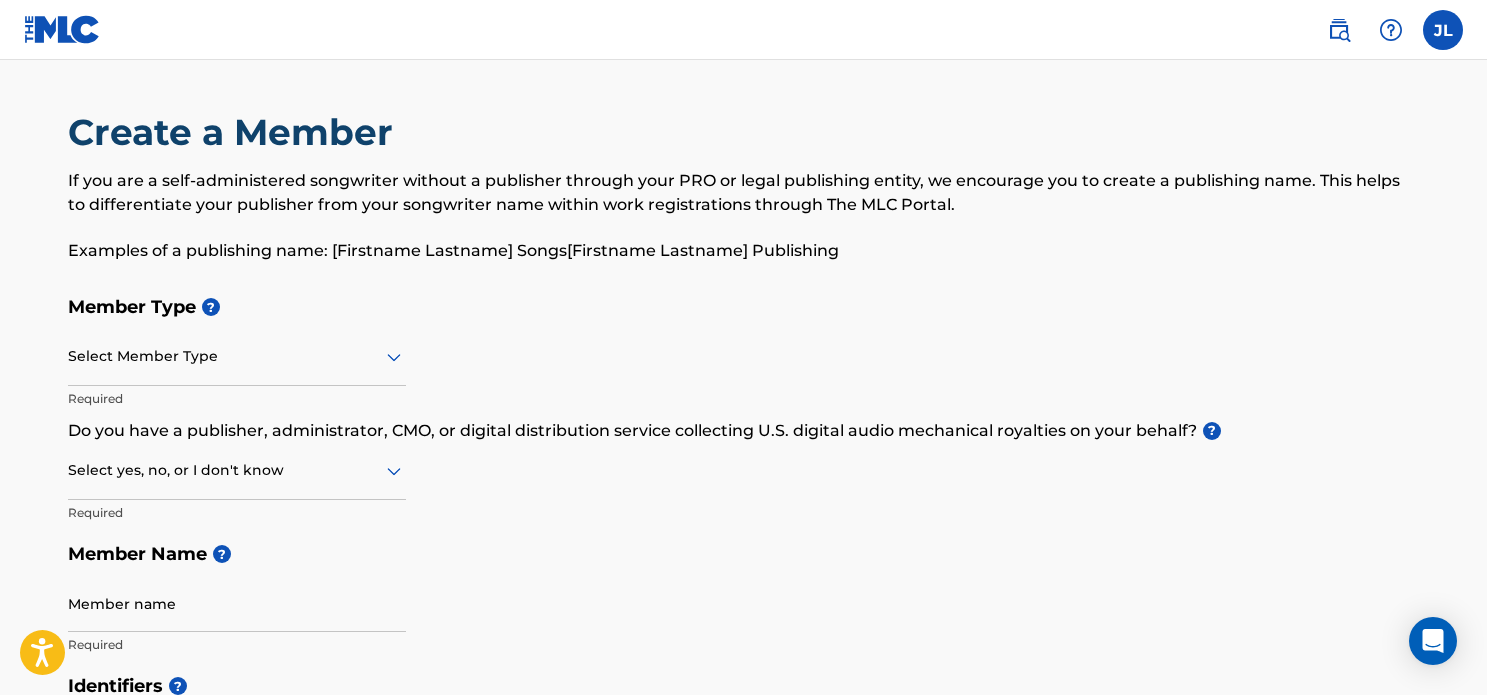 scroll, scrollTop: 0, scrollLeft: 0, axis: both 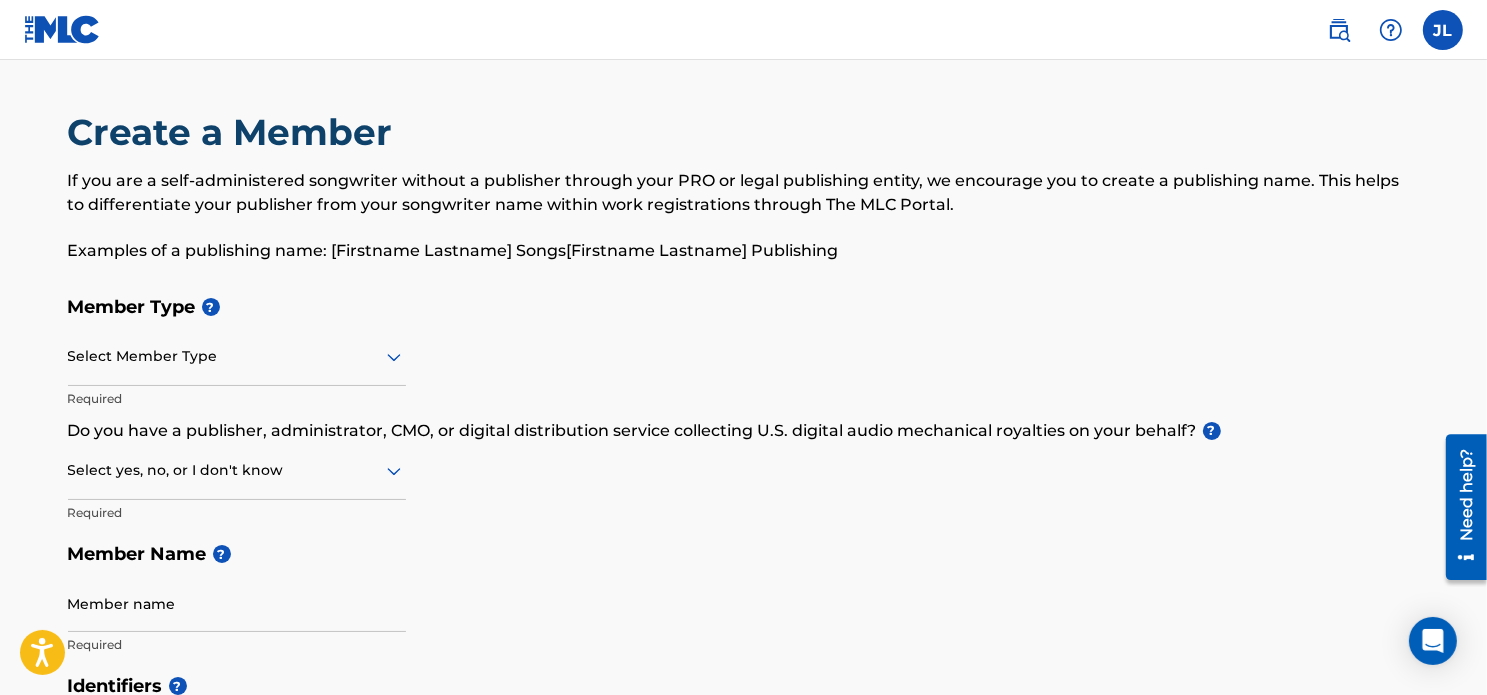 click at bounding box center [237, 356] 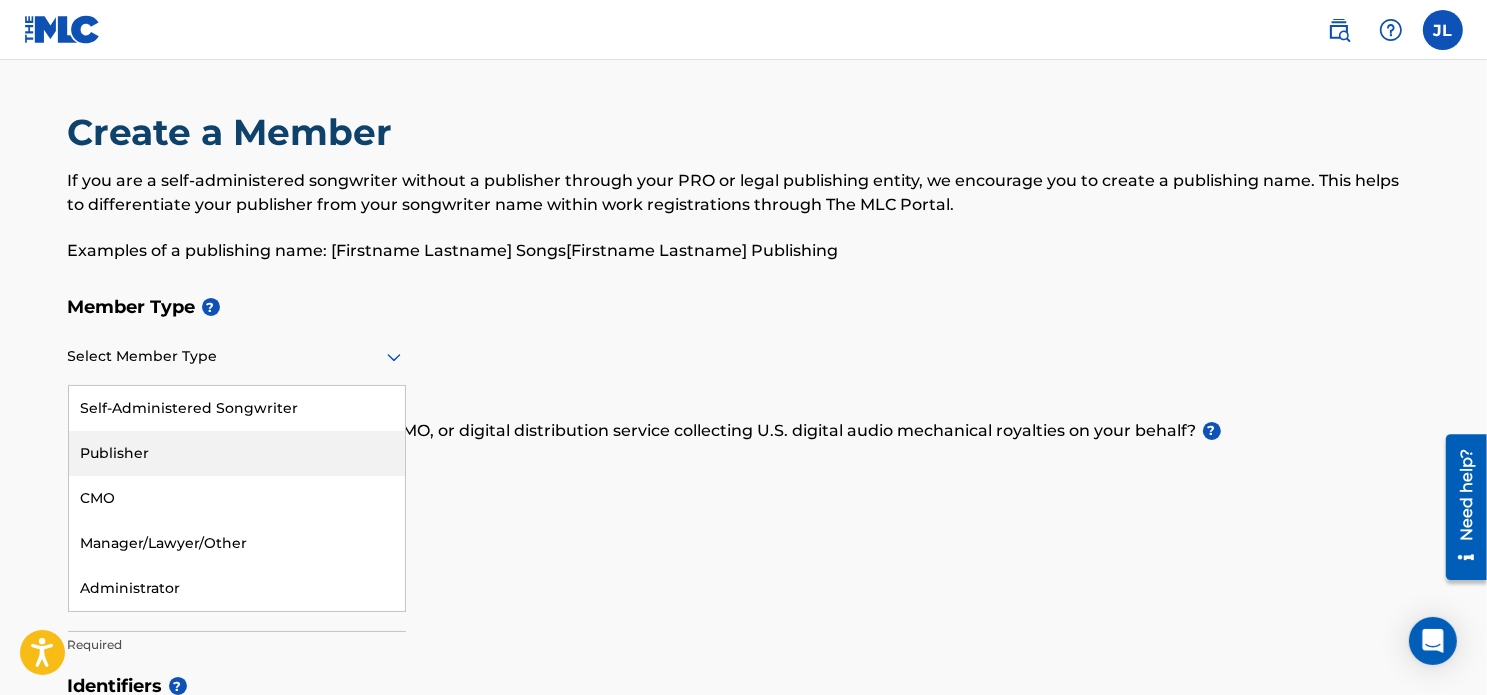 click on "Publisher" at bounding box center [237, 453] 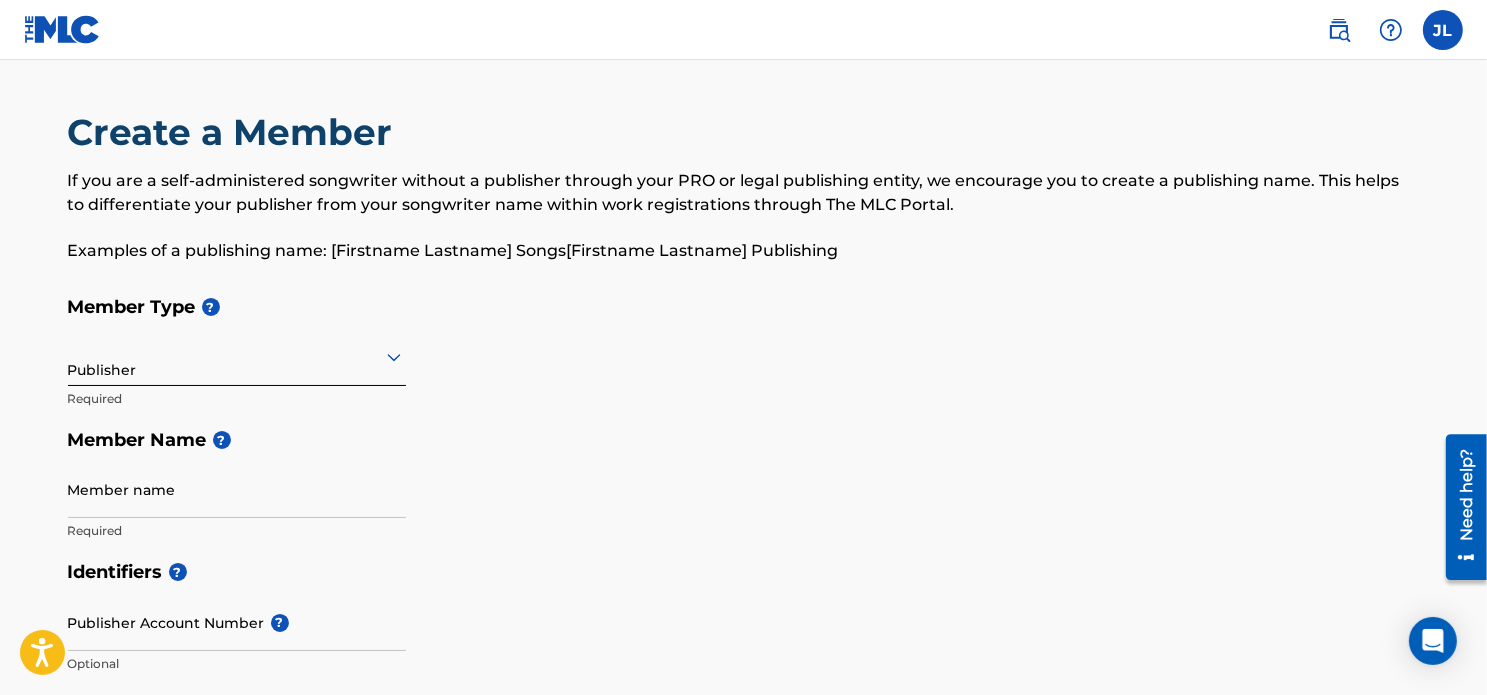 click at bounding box center (237, 356) 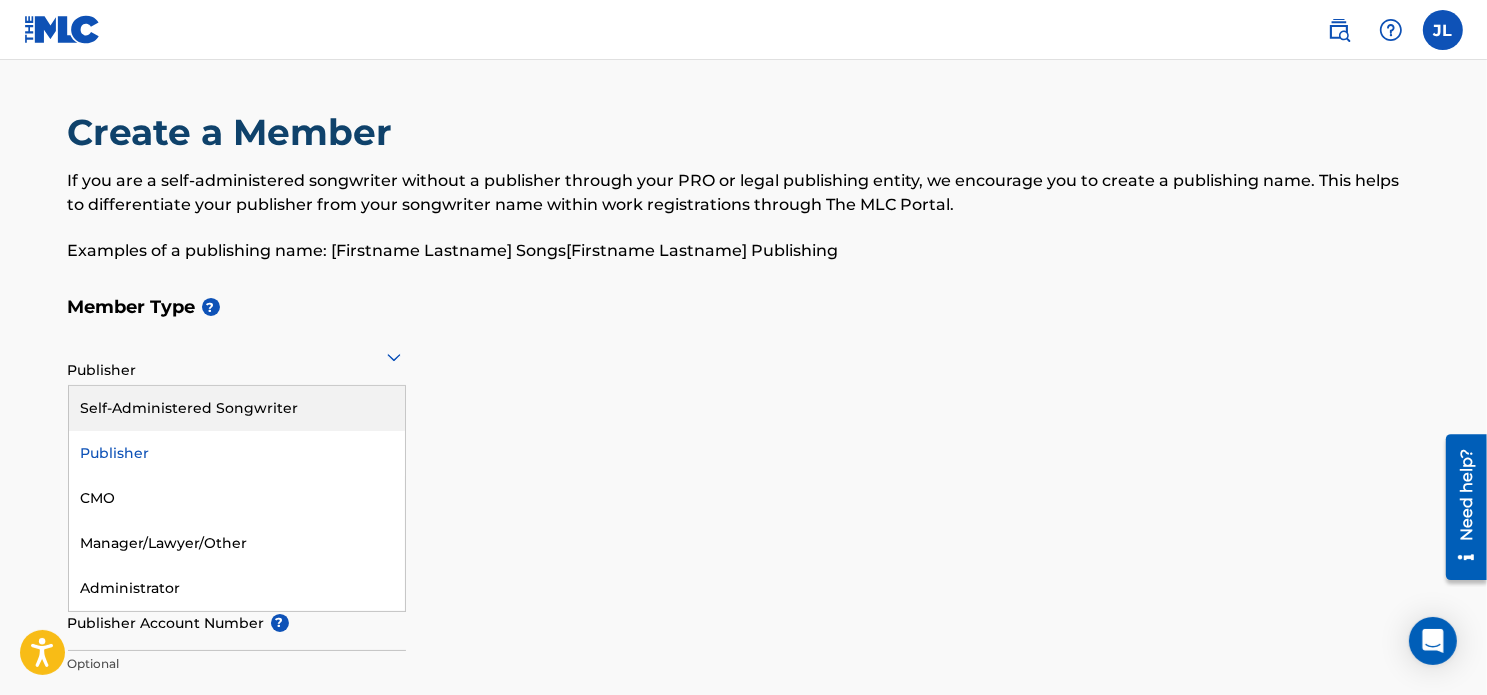 click on "Self-Administered Songwriter" at bounding box center [237, 408] 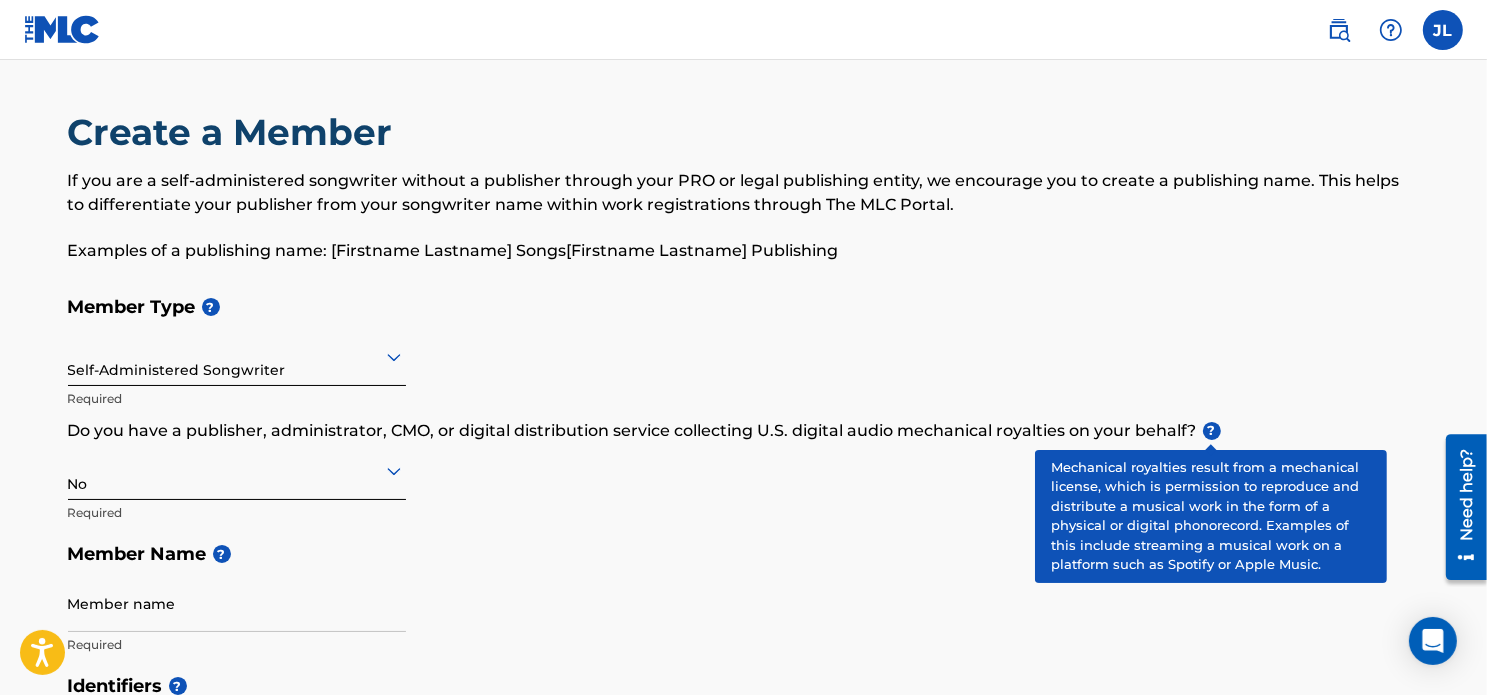 click on "?" at bounding box center (1212, 431) 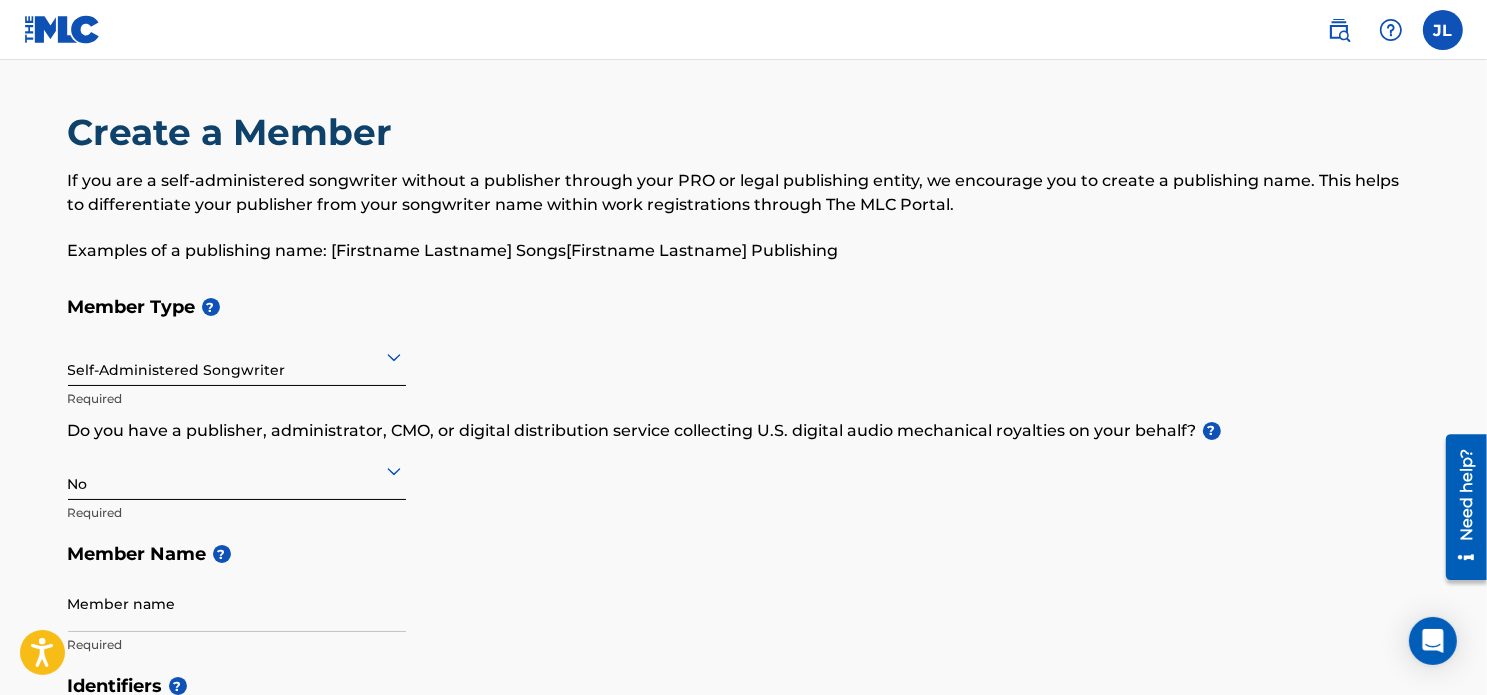 click at bounding box center (237, 470) 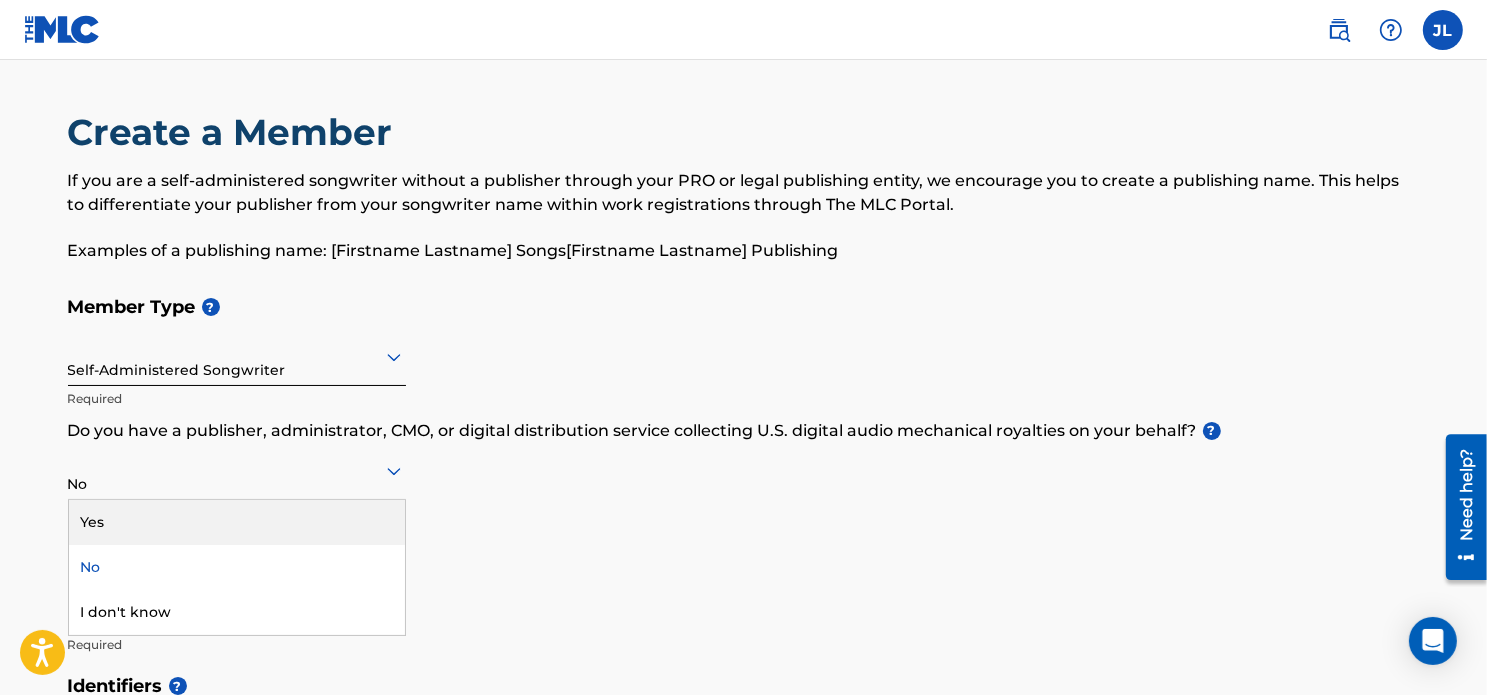 click on "Yes" at bounding box center [237, 522] 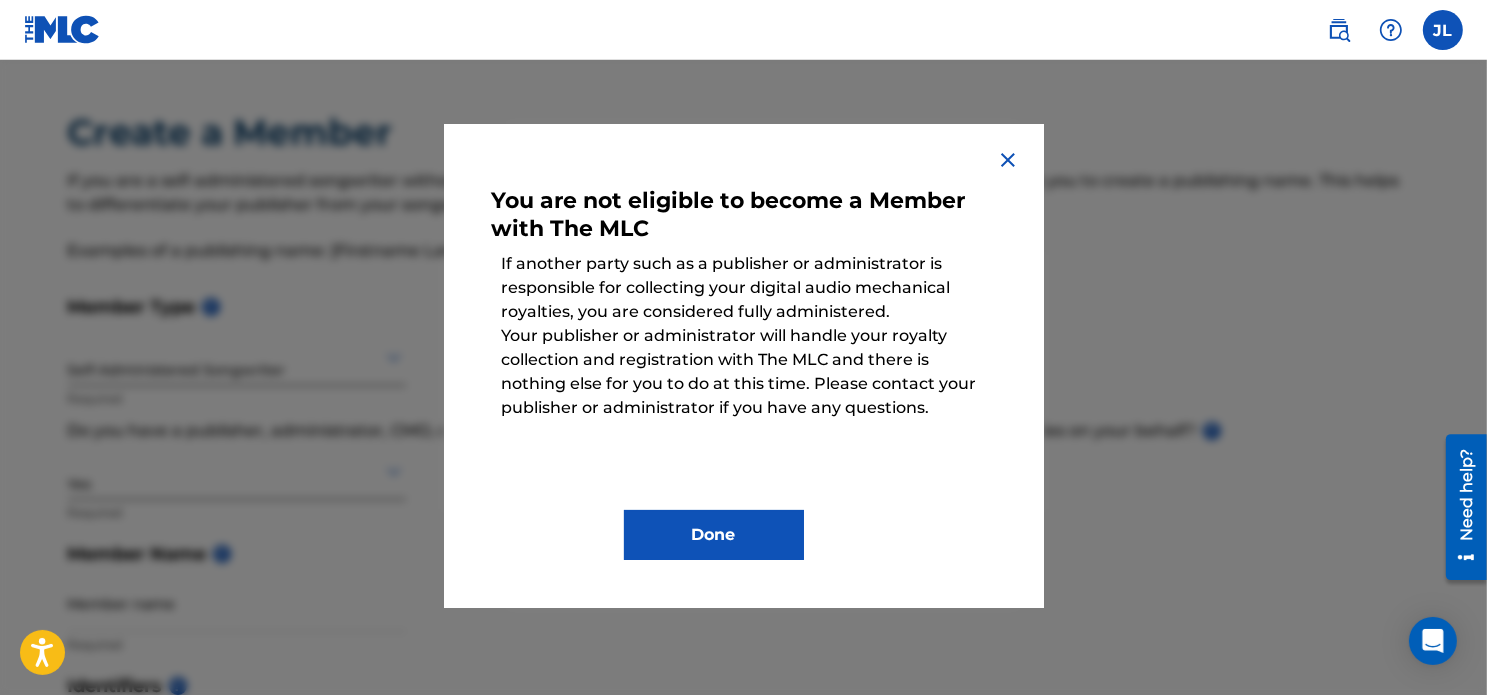click on "Done" at bounding box center [714, 535] 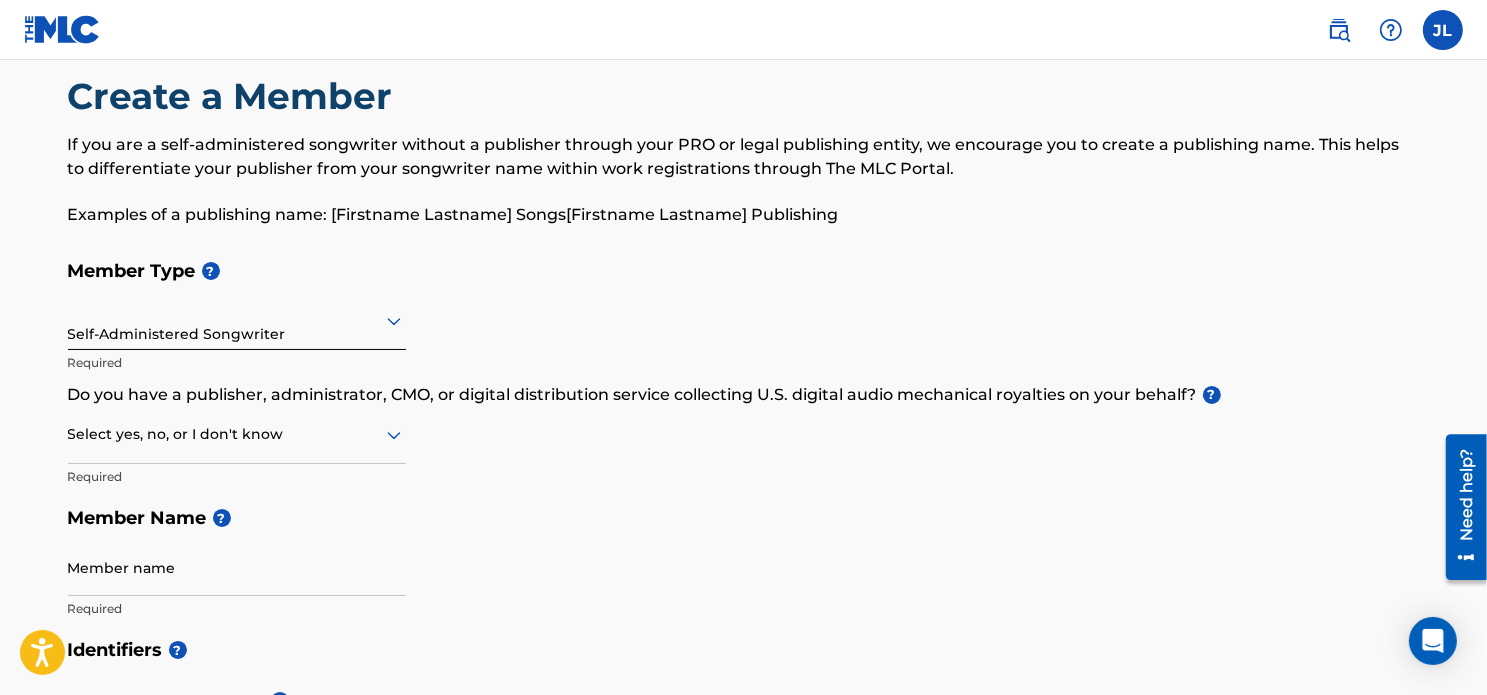 scroll, scrollTop: 100, scrollLeft: 0, axis: vertical 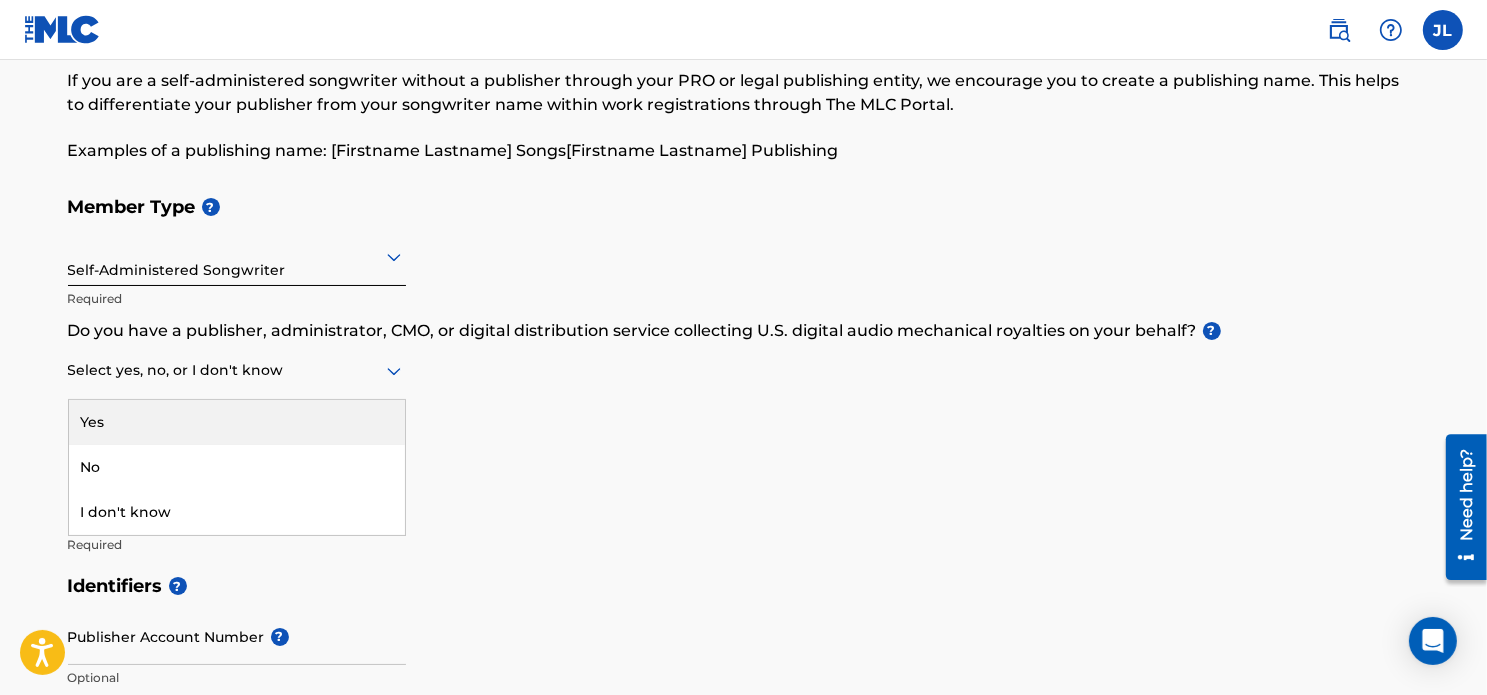 click at bounding box center (237, 370) 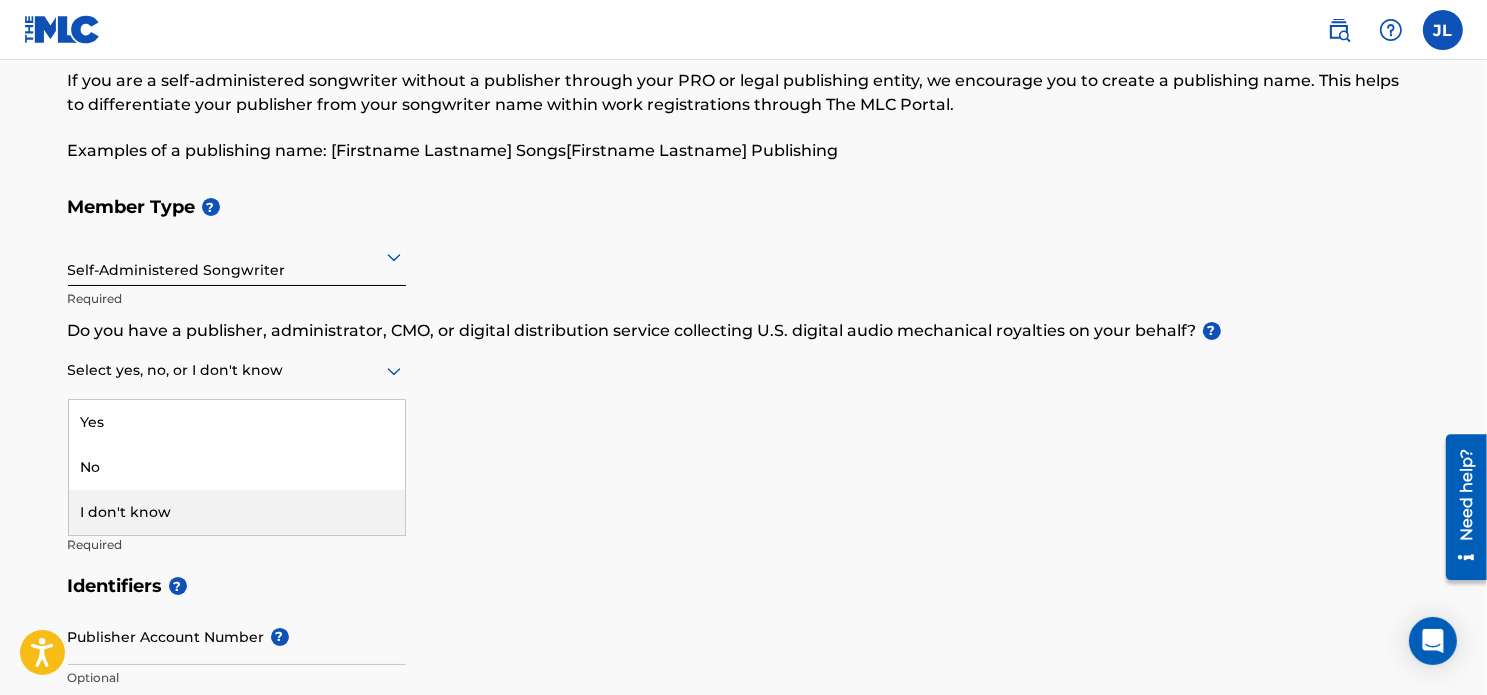 click on "I don't know" at bounding box center [237, 512] 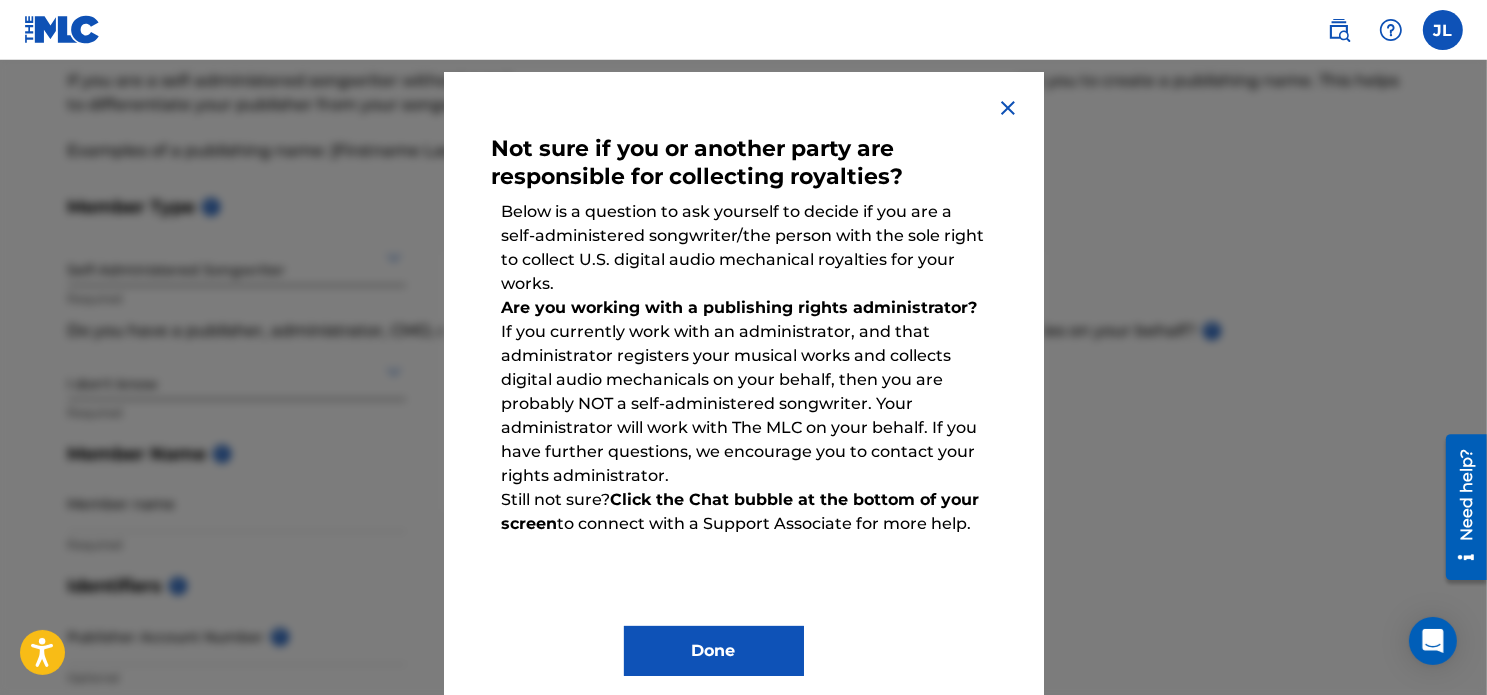 scroll, scrollTop: 80, scrollLeft: 0, axis: vertical 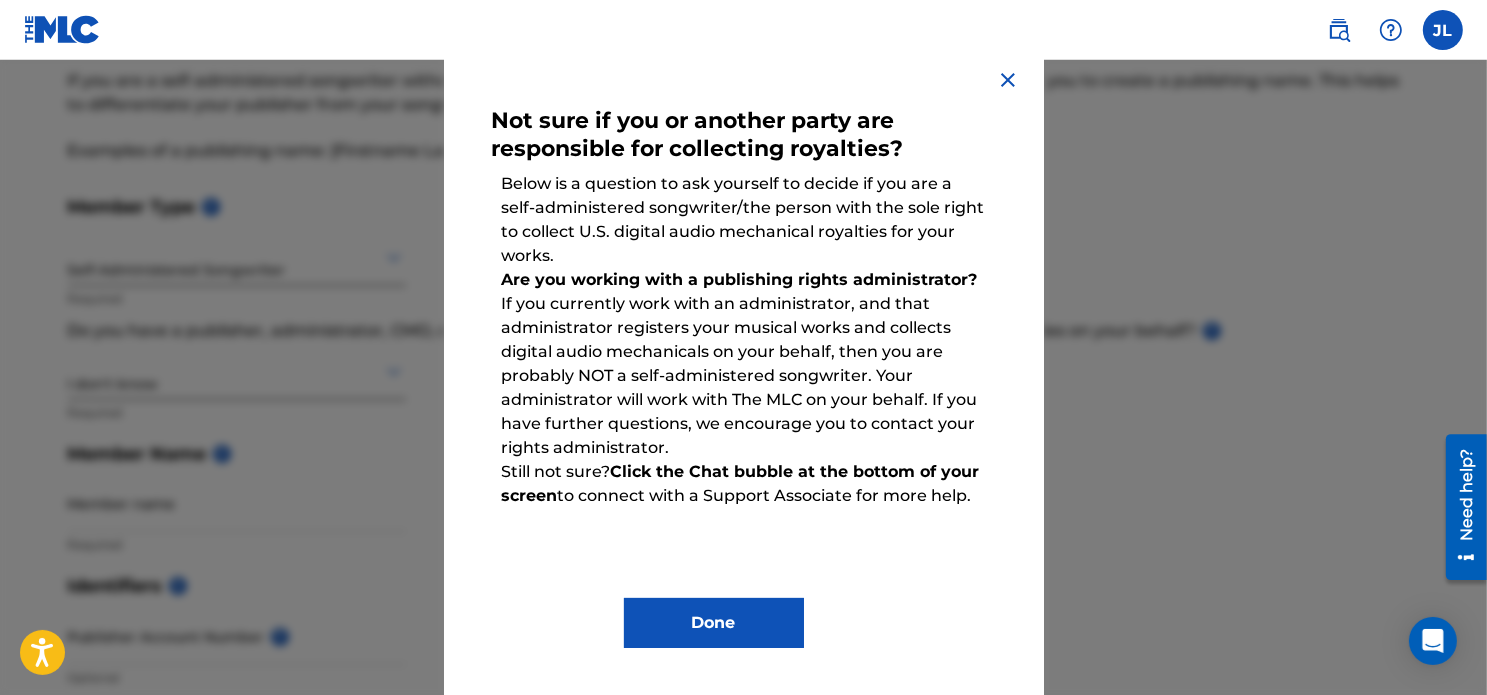 click on "Done" at bounding box center [714, 623] 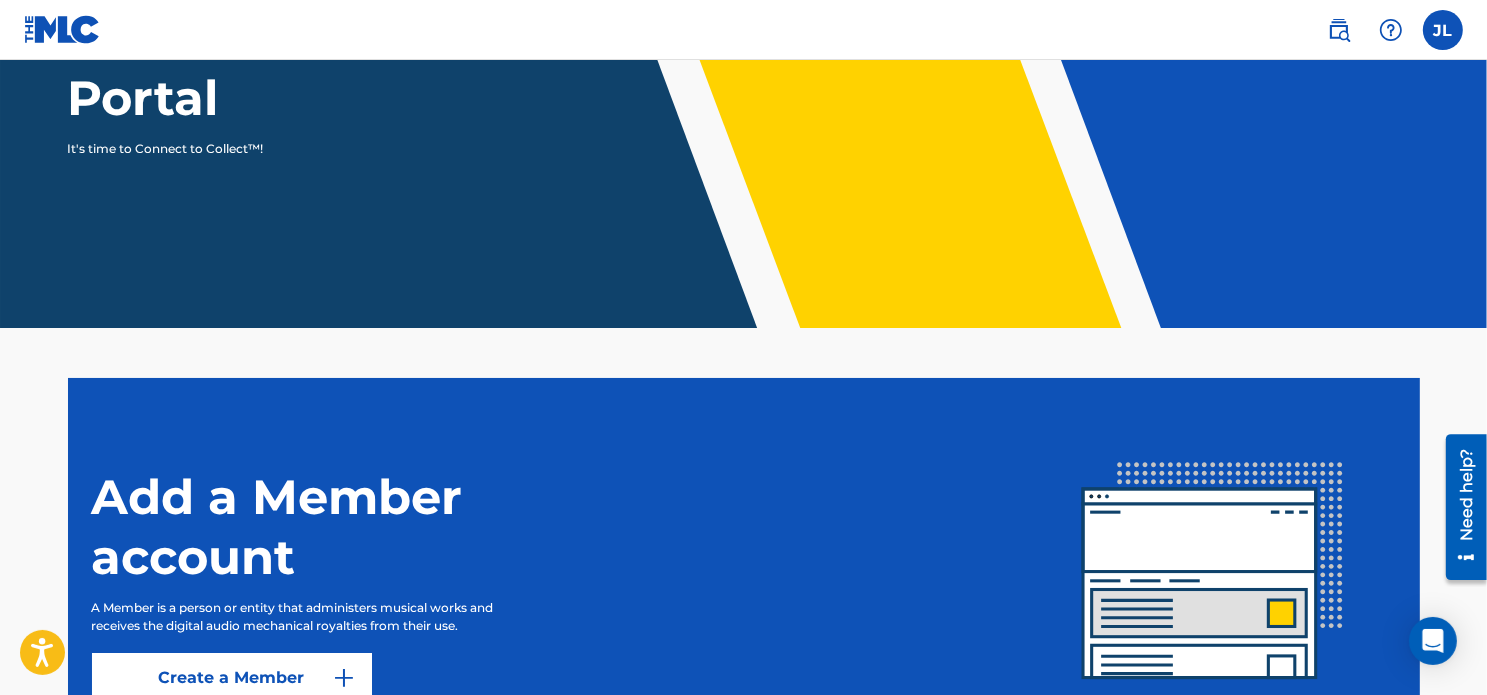scroll, scrollTop: 451, scrollLeft: 0, axis: vertical 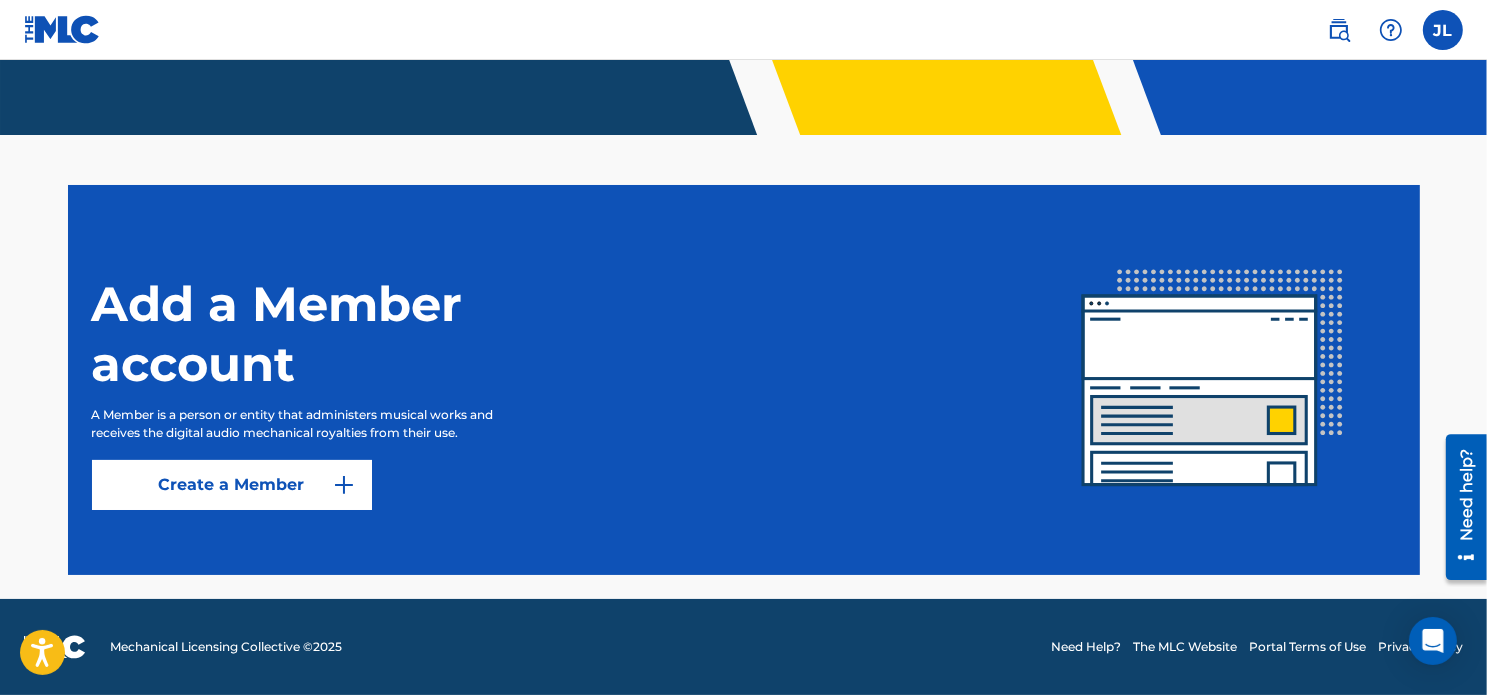 click on "Create a Member" at bounding box center [232, 485] 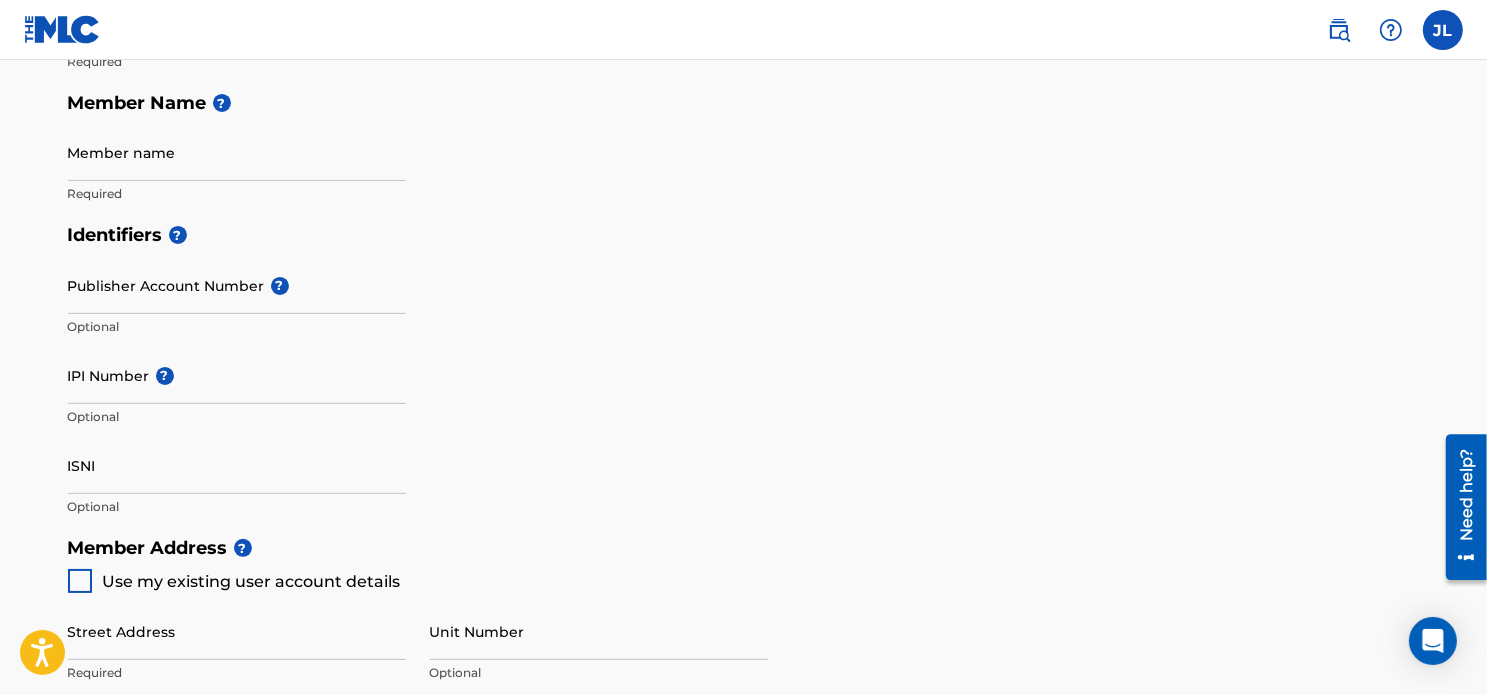 scroll, scrollTop: 0, scrollLeft: 0, axis: both 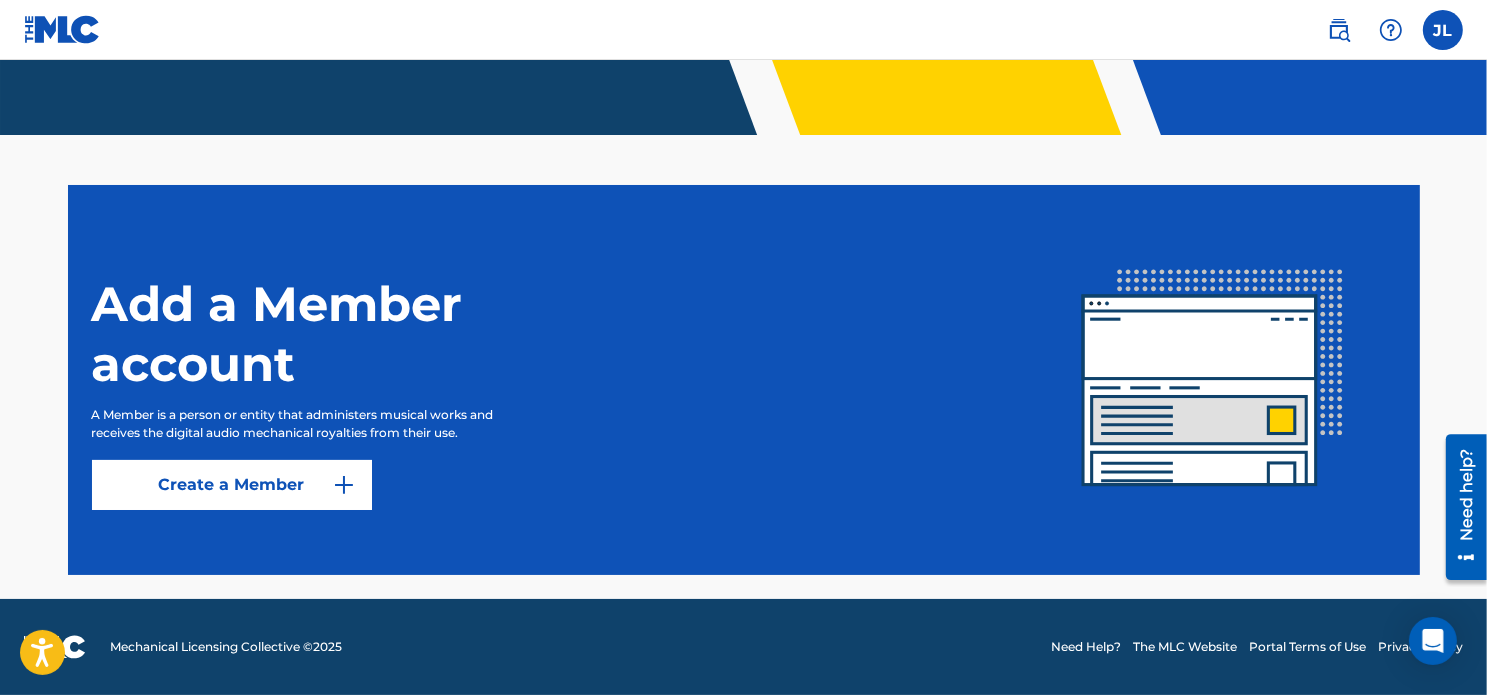 click at bounding box center [1443, 30] 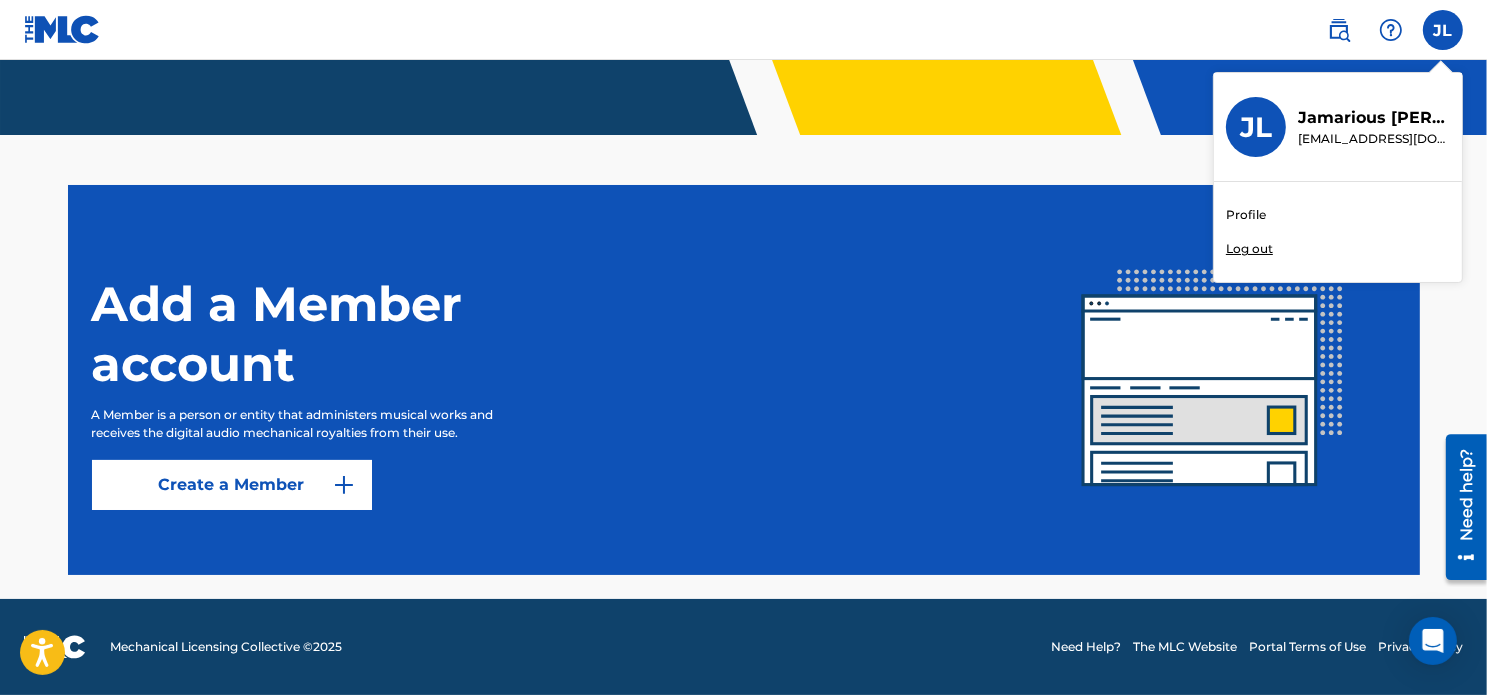 click at bounding box center [1339, 30] 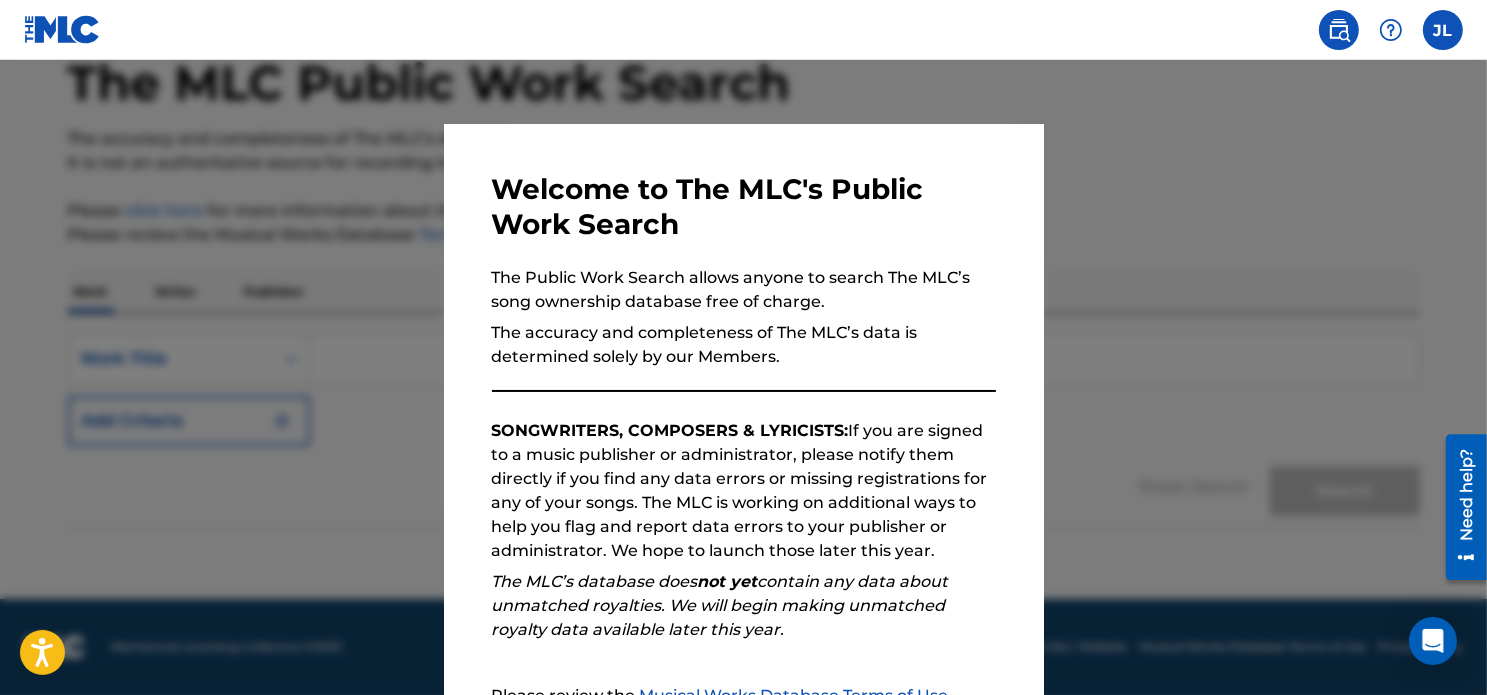 scroll, scrollTop: 0, scrollLeft: 0, axis: both 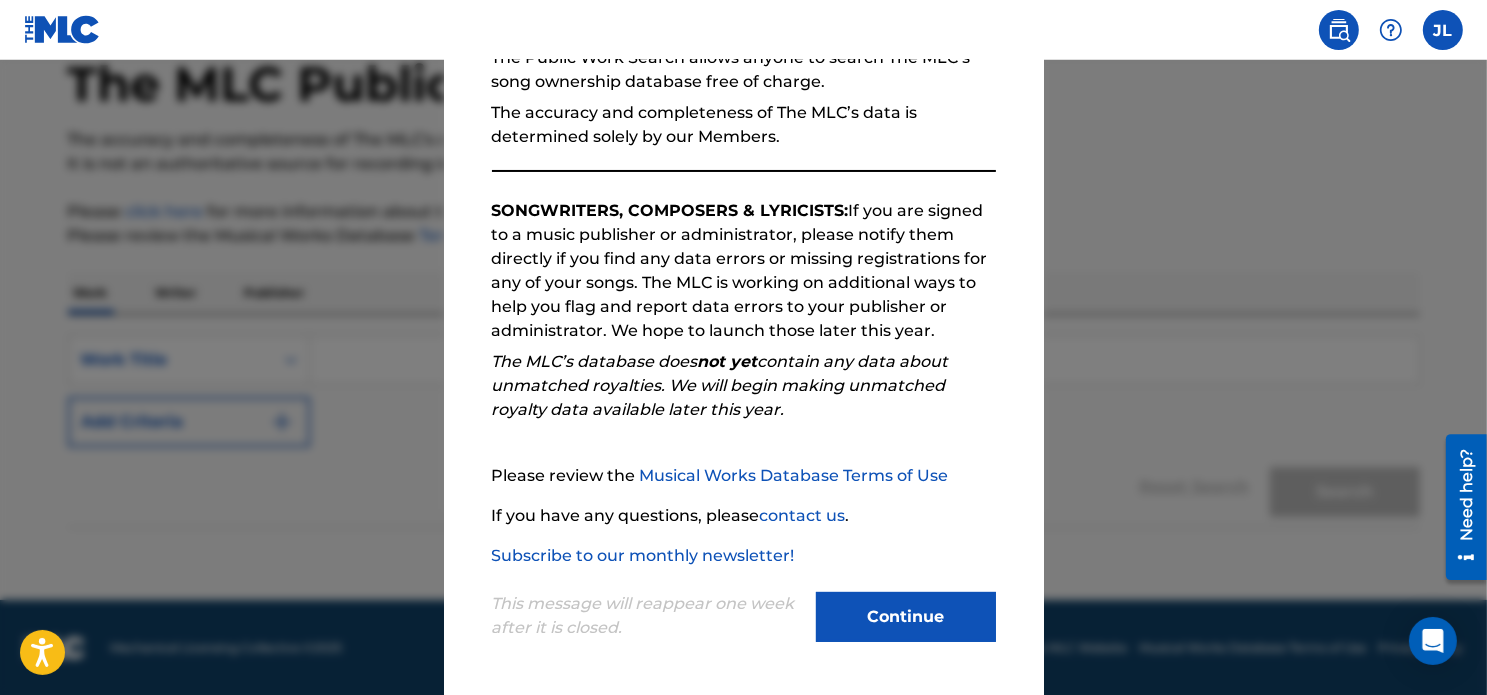 click on "Continue" at bounding box center (906, 617) 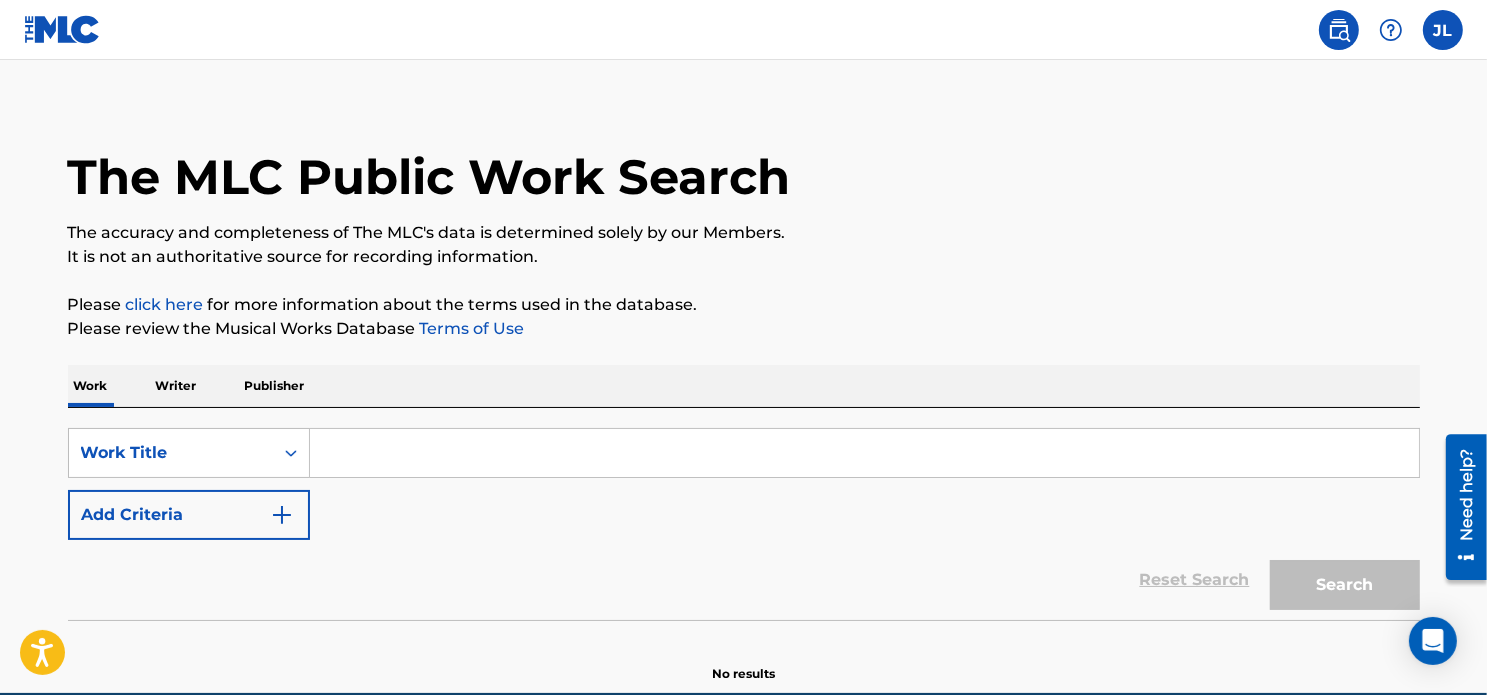 scroll, scrollTop: 10, scrollLeft: 0, axis: vertical 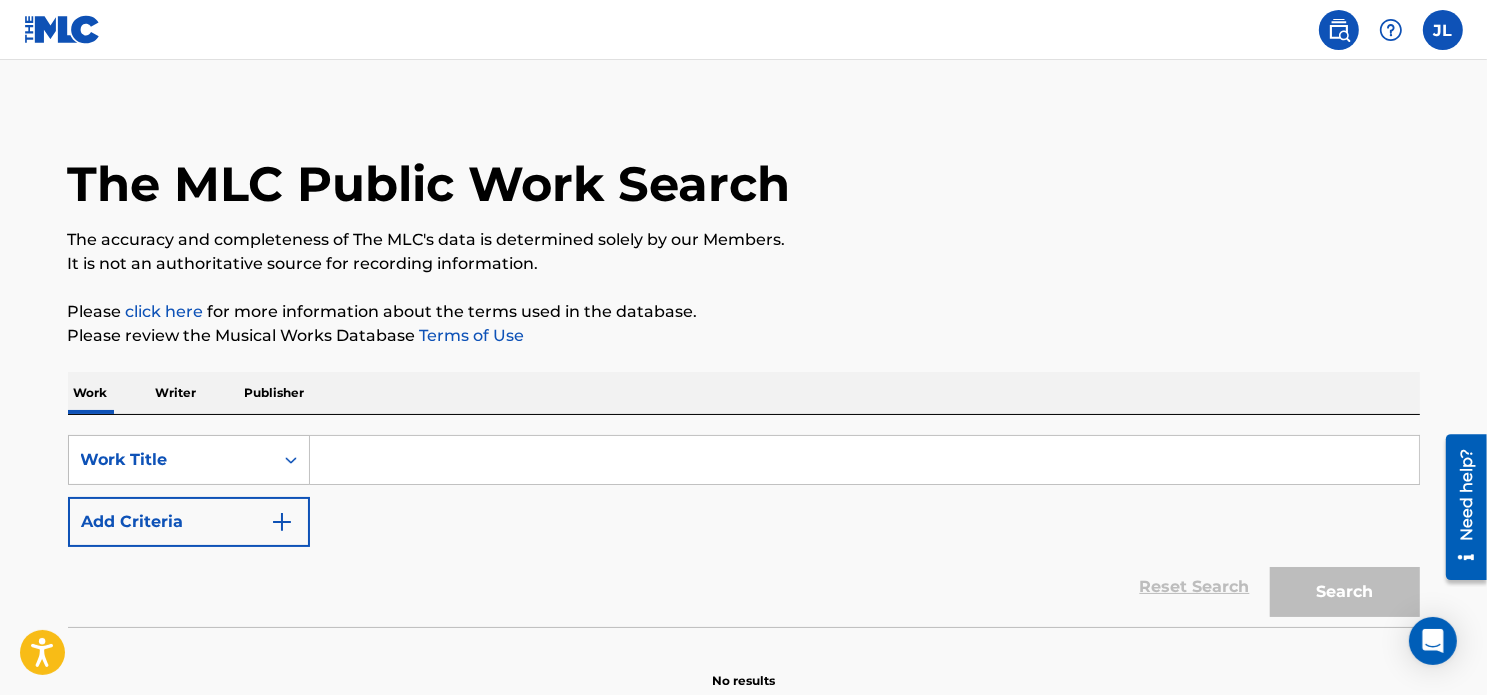 click at bounding box center [282, 522] 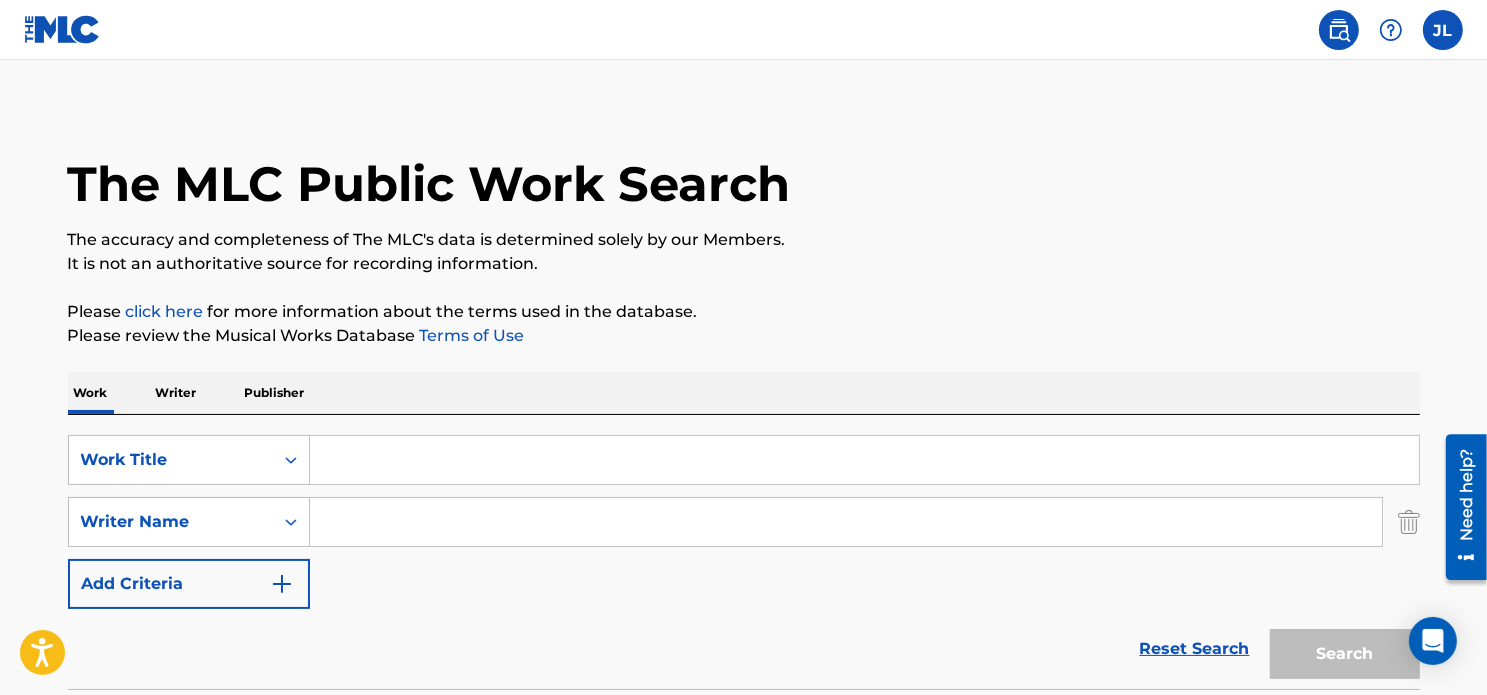 click at bounding box center [846, 522] 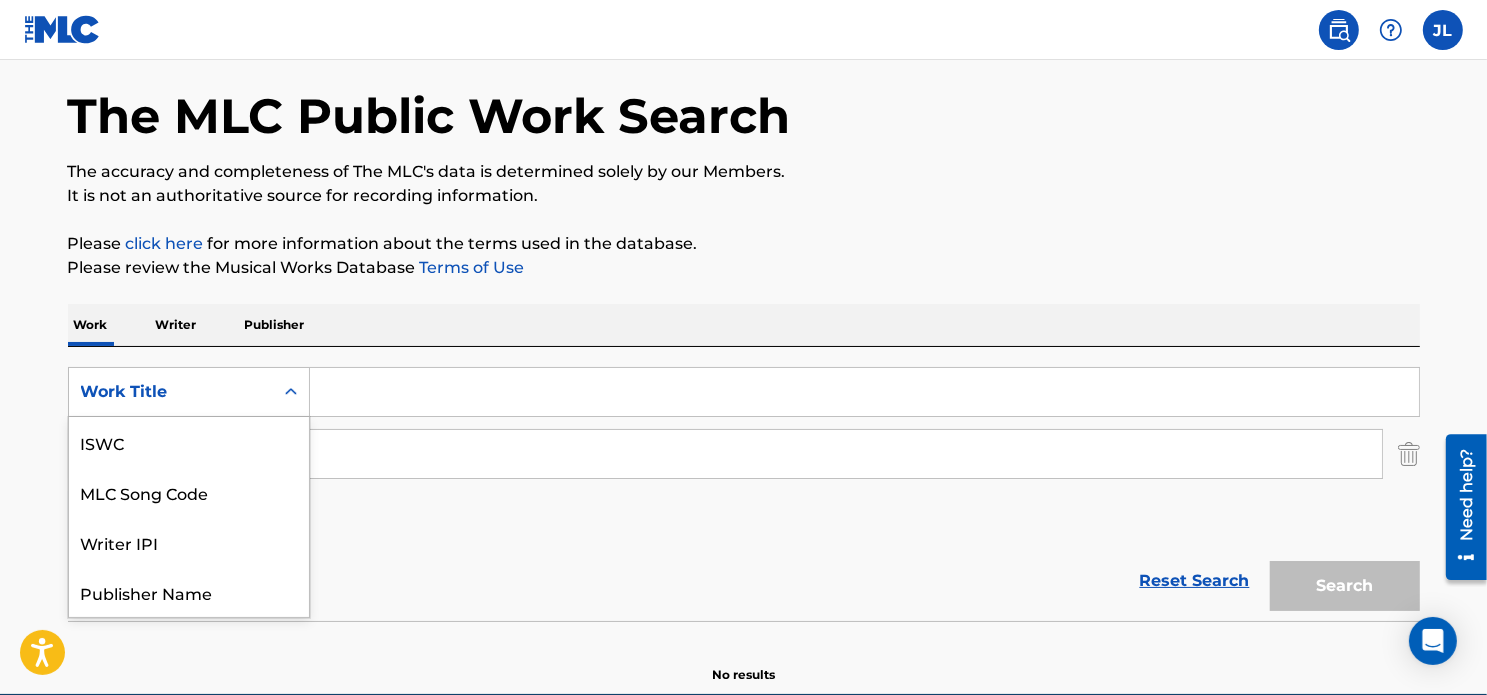 scroll, scrollTop: 100, scrollLeft: 0, axis: vertical 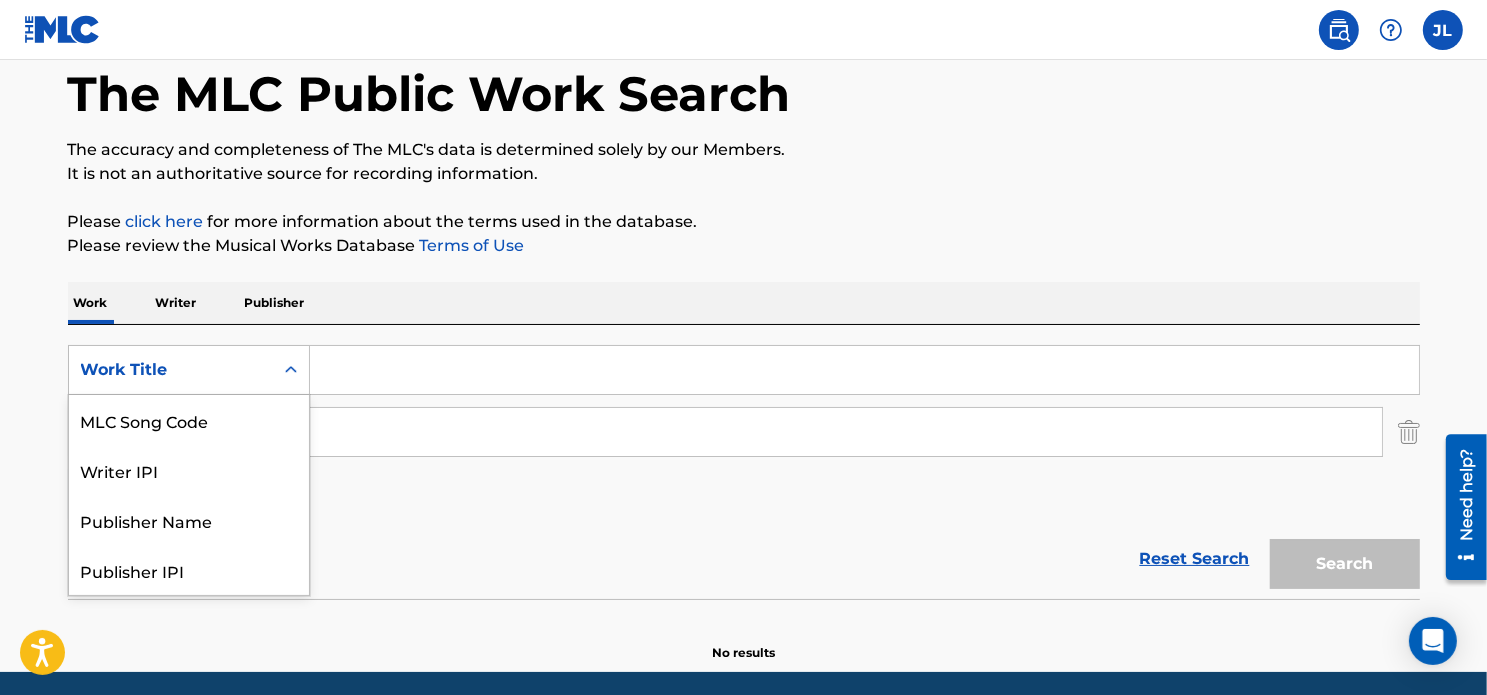 click on "7 results available. Use Up and Down to choose options, press Enter to select the currently focused option, press Escape to exit the menu, press Tab to select the option and exit the menu. Work Title ISWC MLC Song Code Writer IPI Publisher Name Publisher IPI MLC Publisher Number Work Title" at bounding box center [189, 370] 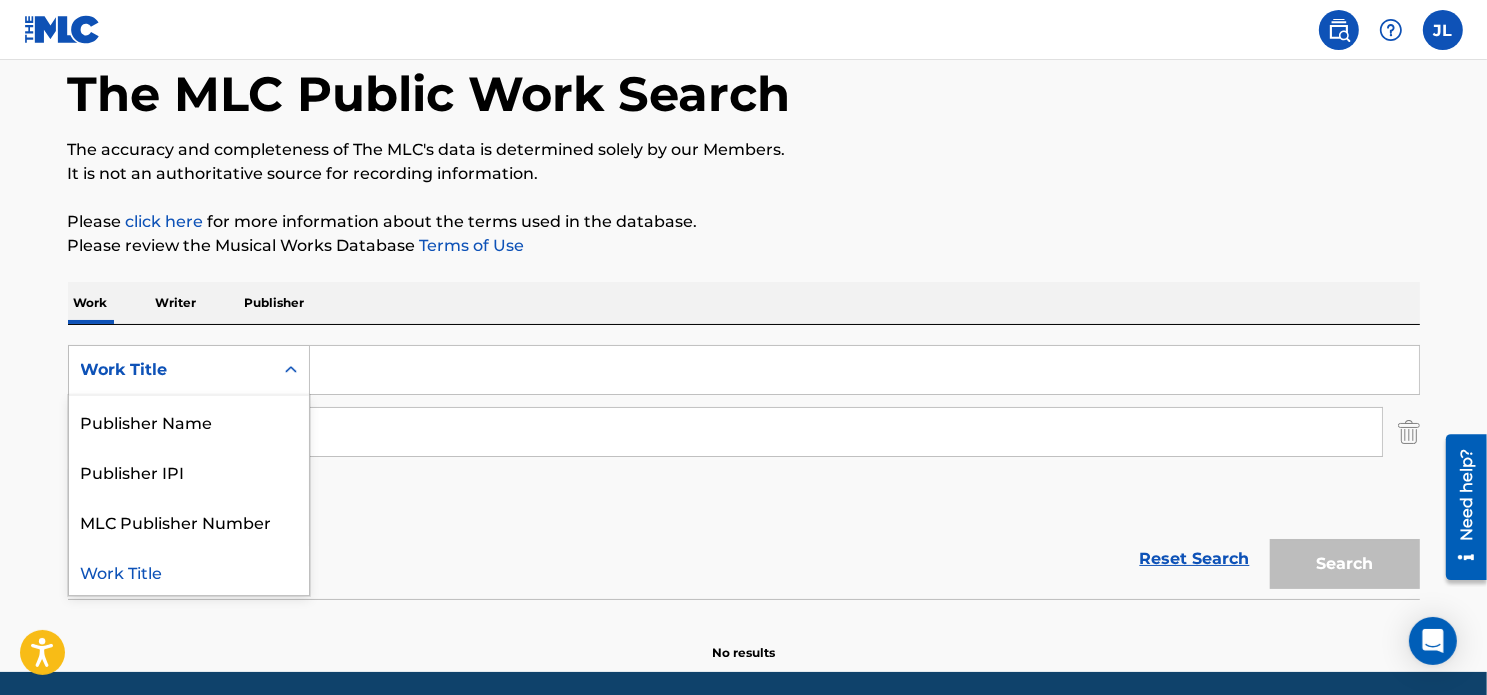 scroll, scrollTop: 0, scrollLeft: 0, axis: both 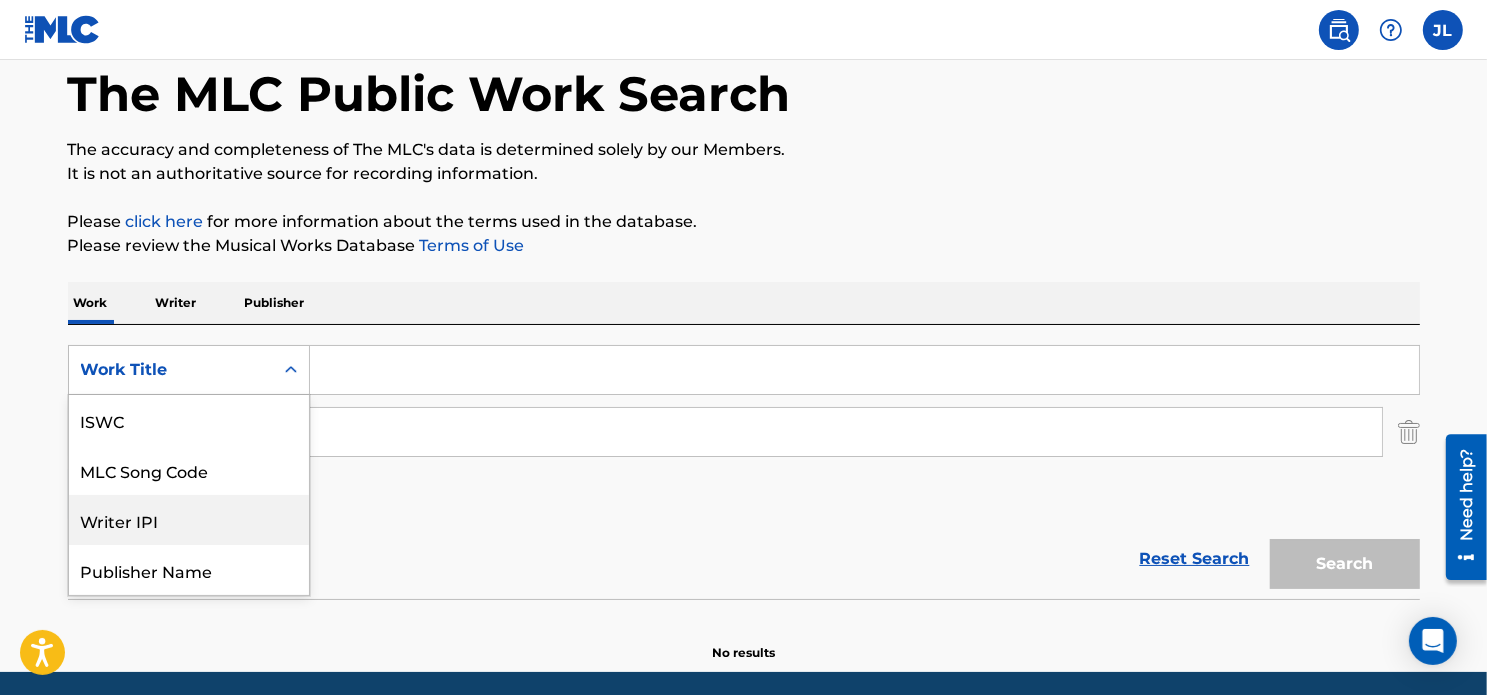 click at bounding box center [864, 370] 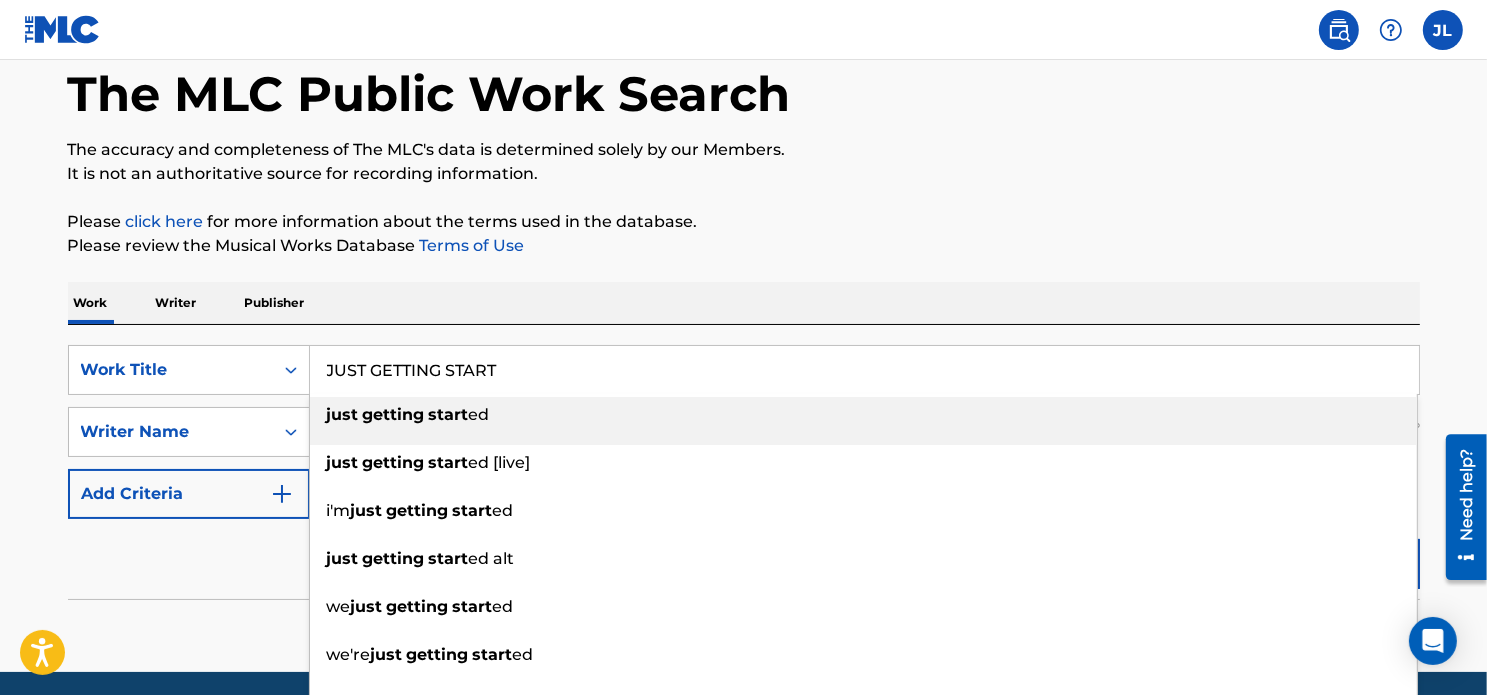 click on "just   getting   start ed" at bounding box center (863, 415) 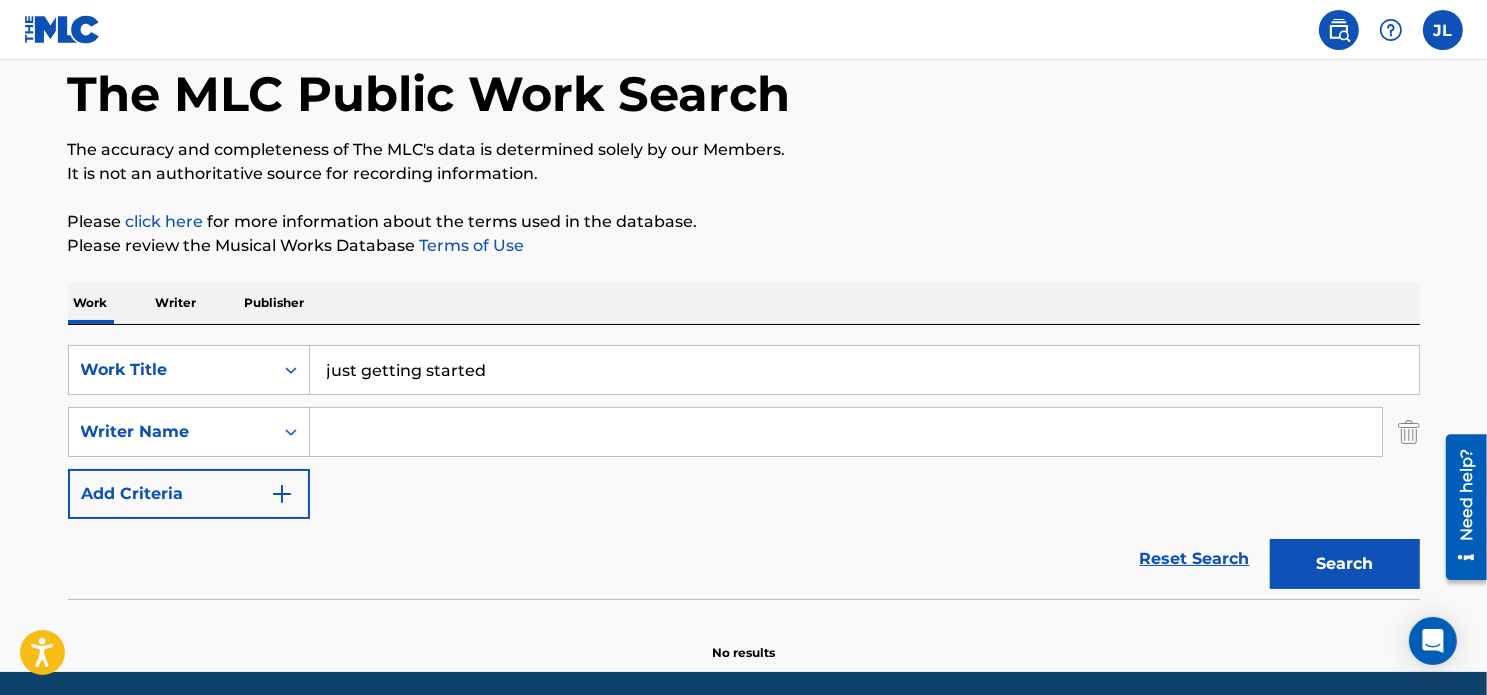 click at bounding box center (846, 432) 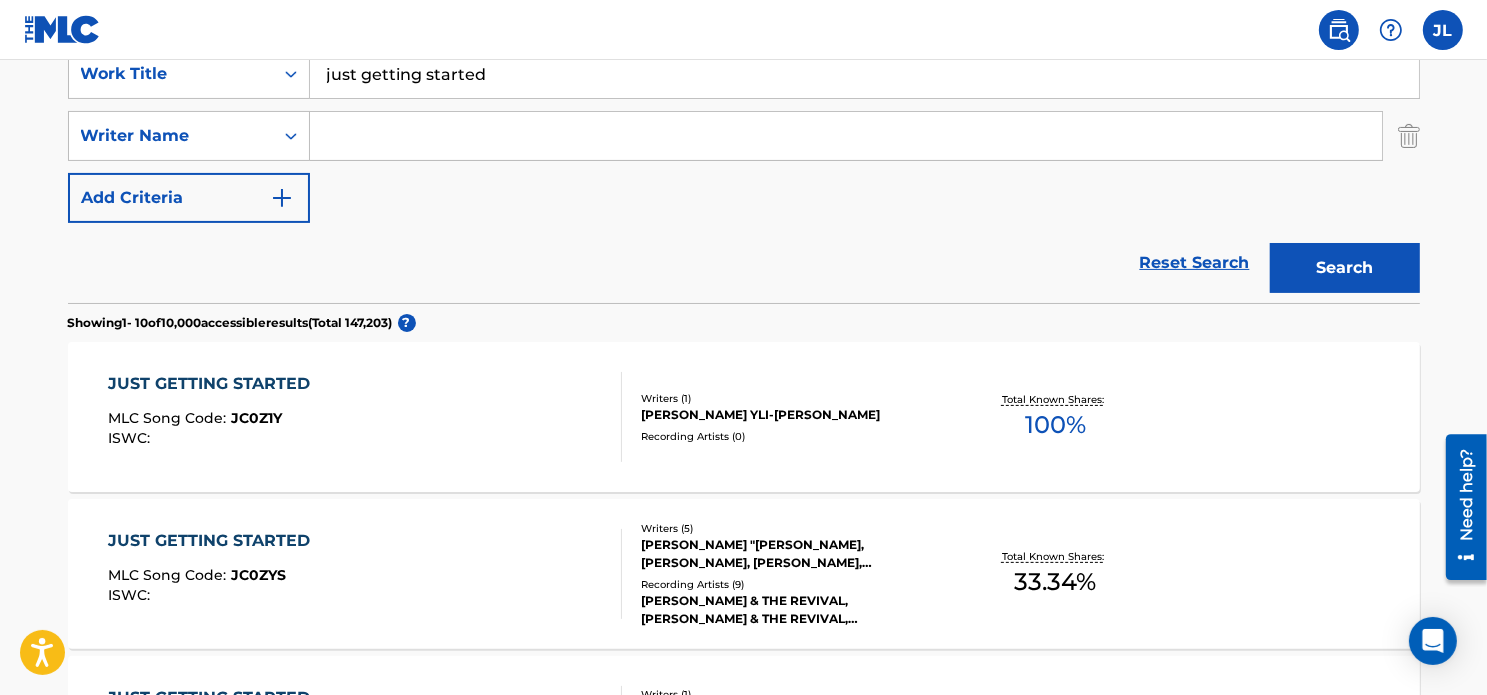 scroll, scrollTop: 400, scrollLeft: 0, axis: vertical 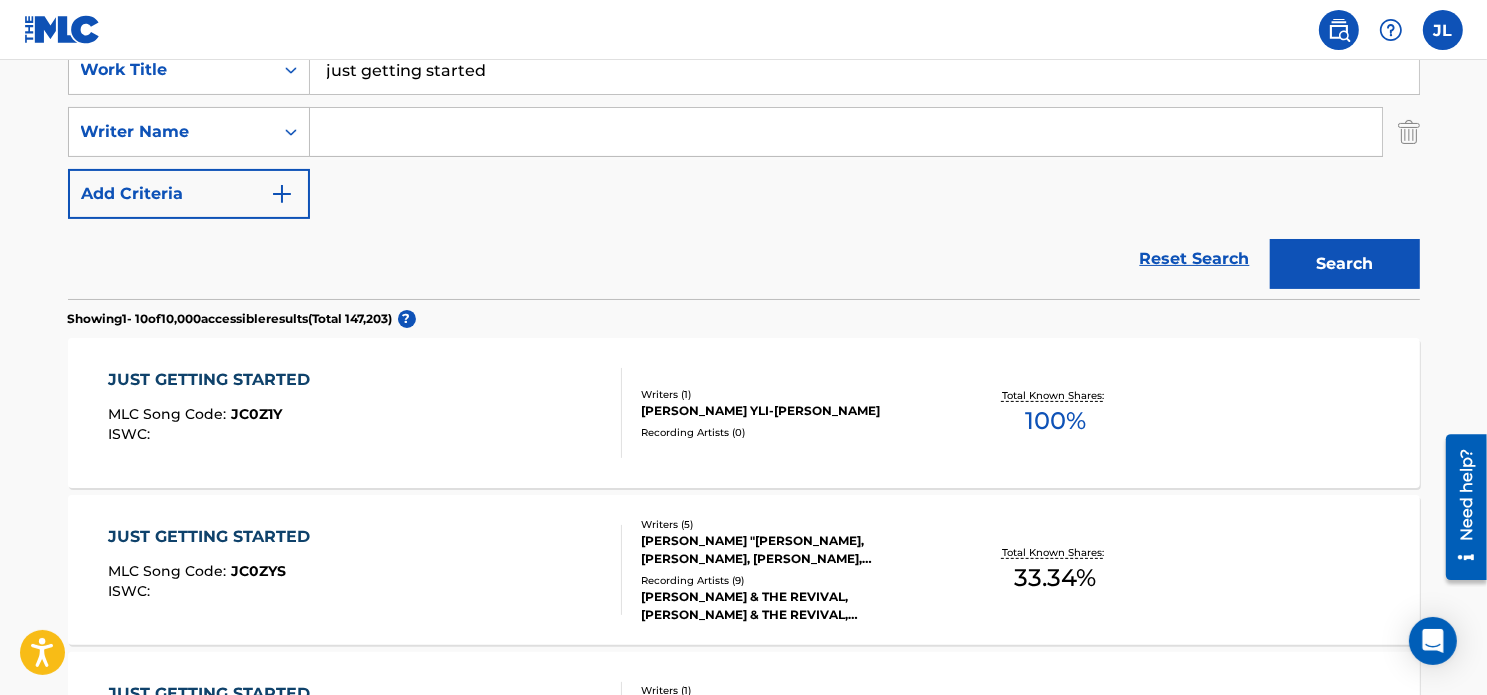 click at bounding box center (846, 132) 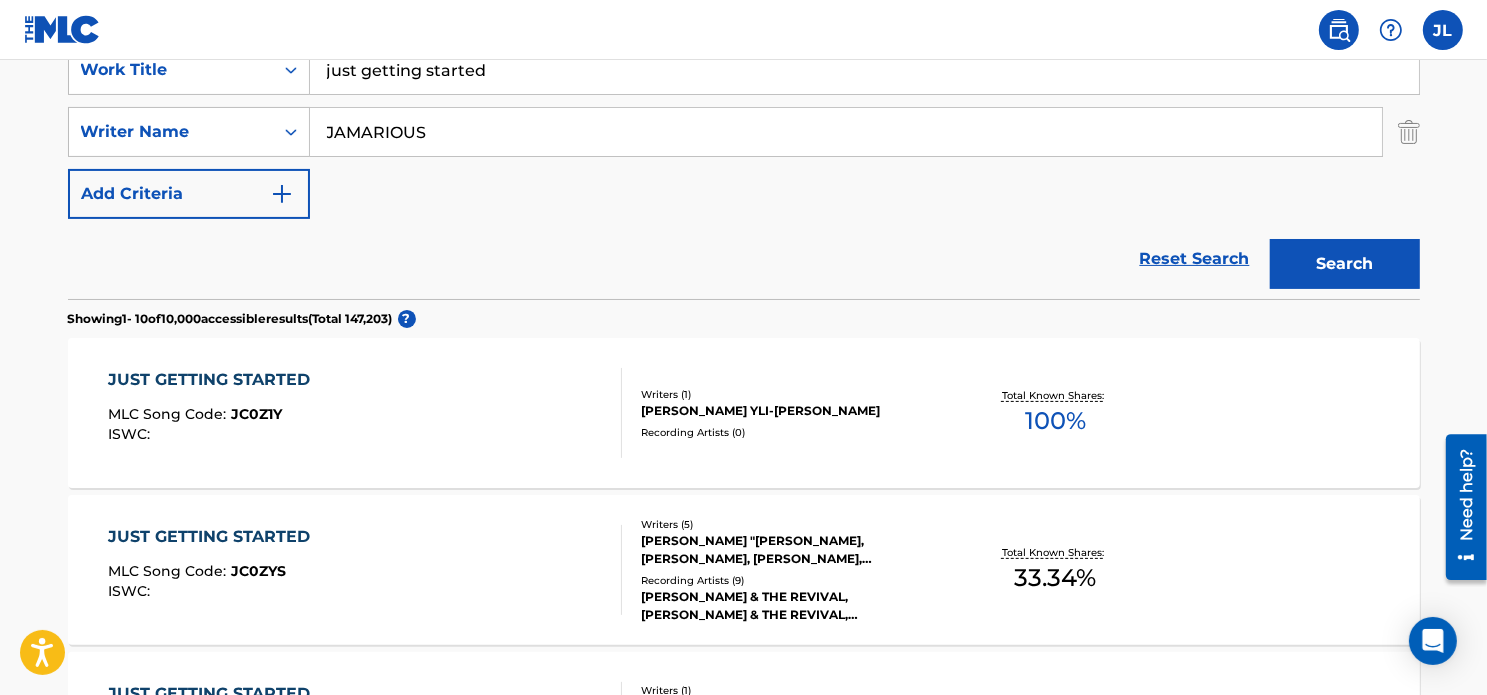 type on "JAMARIOUS" 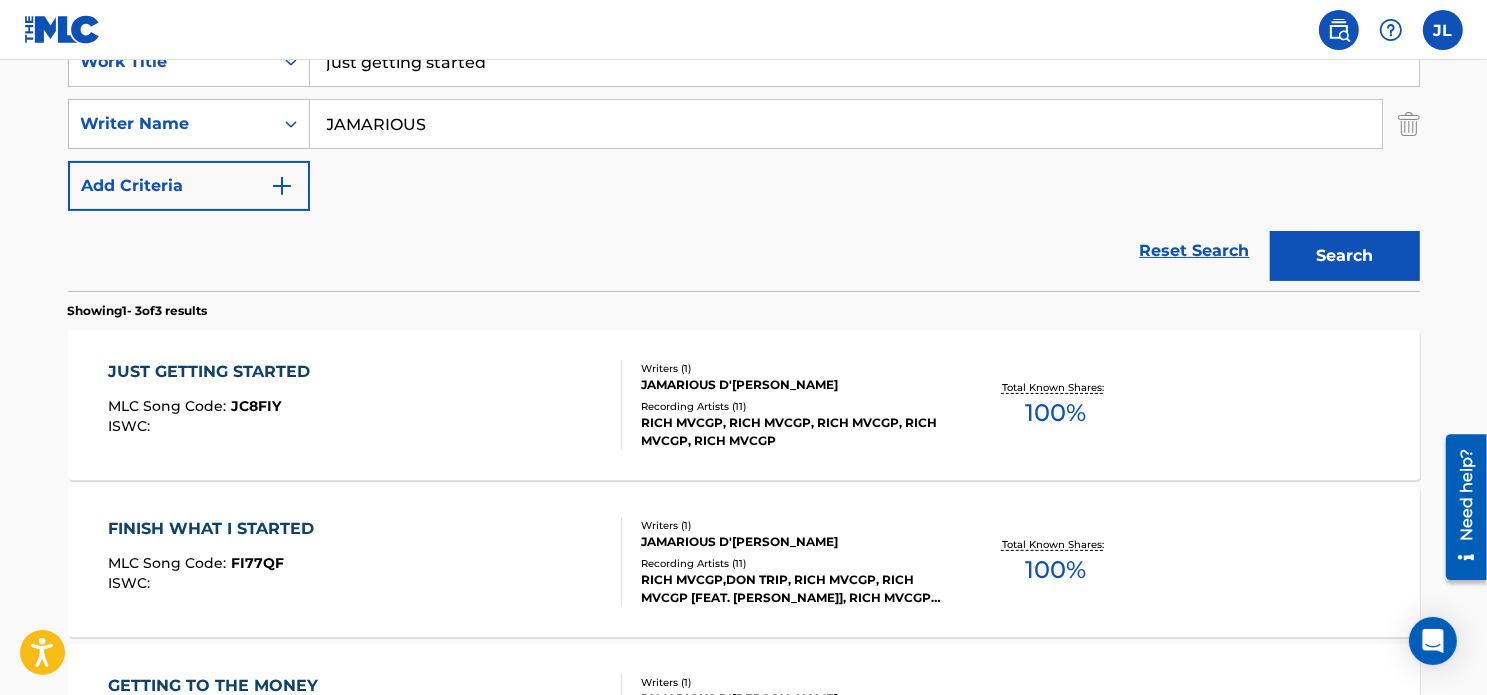 scroll, scrollTop: 406, scrollLeft: 0, axis: vertical 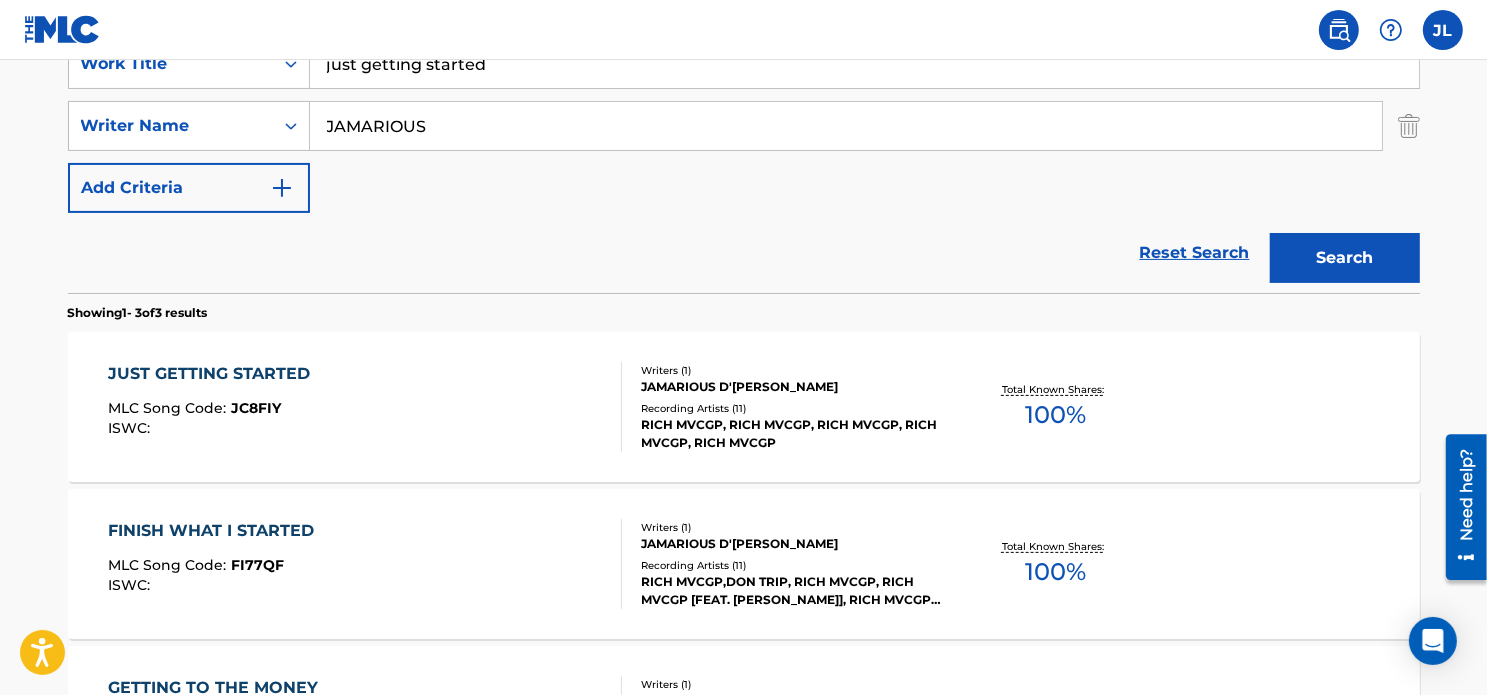 click on "JUST GETTING STARTED" at bounding box center (214, 374) 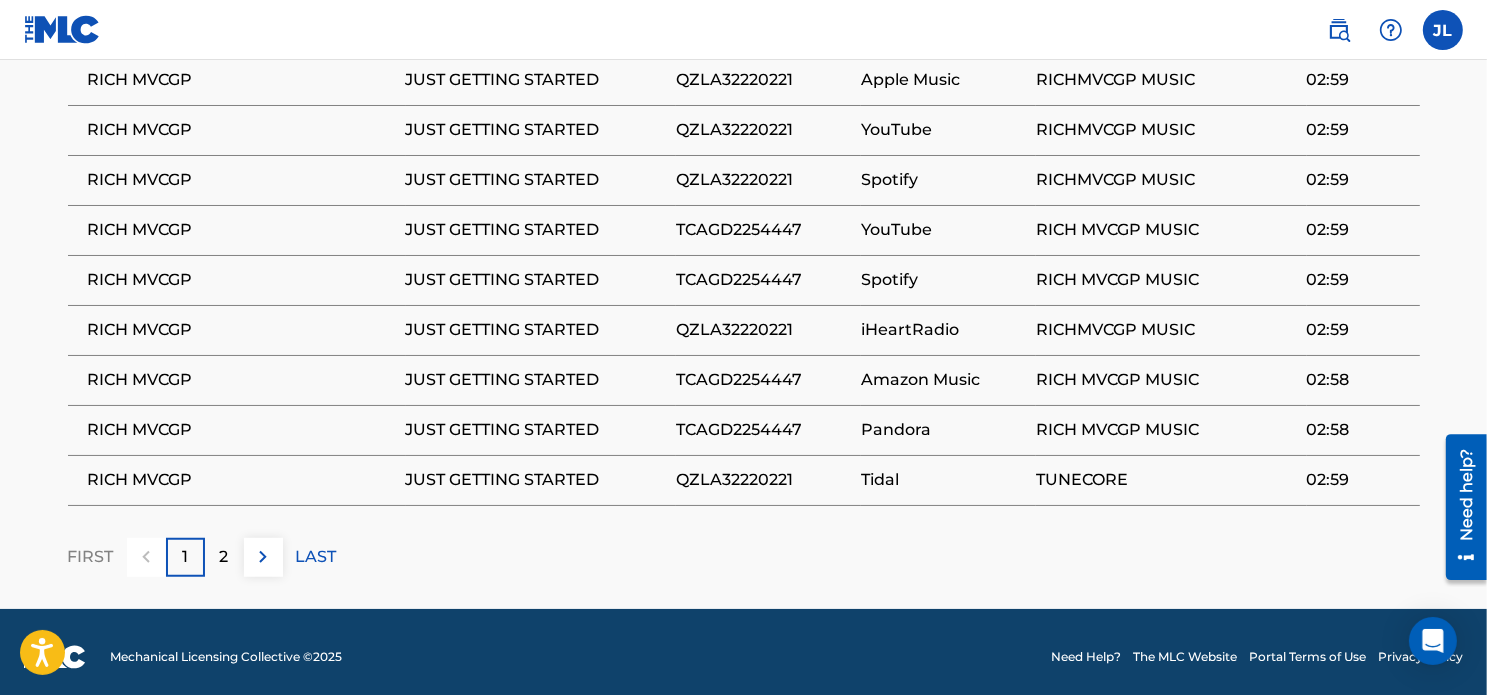 scroll, scrollTop: 1336, scrollLeft: 0, axis: vertical 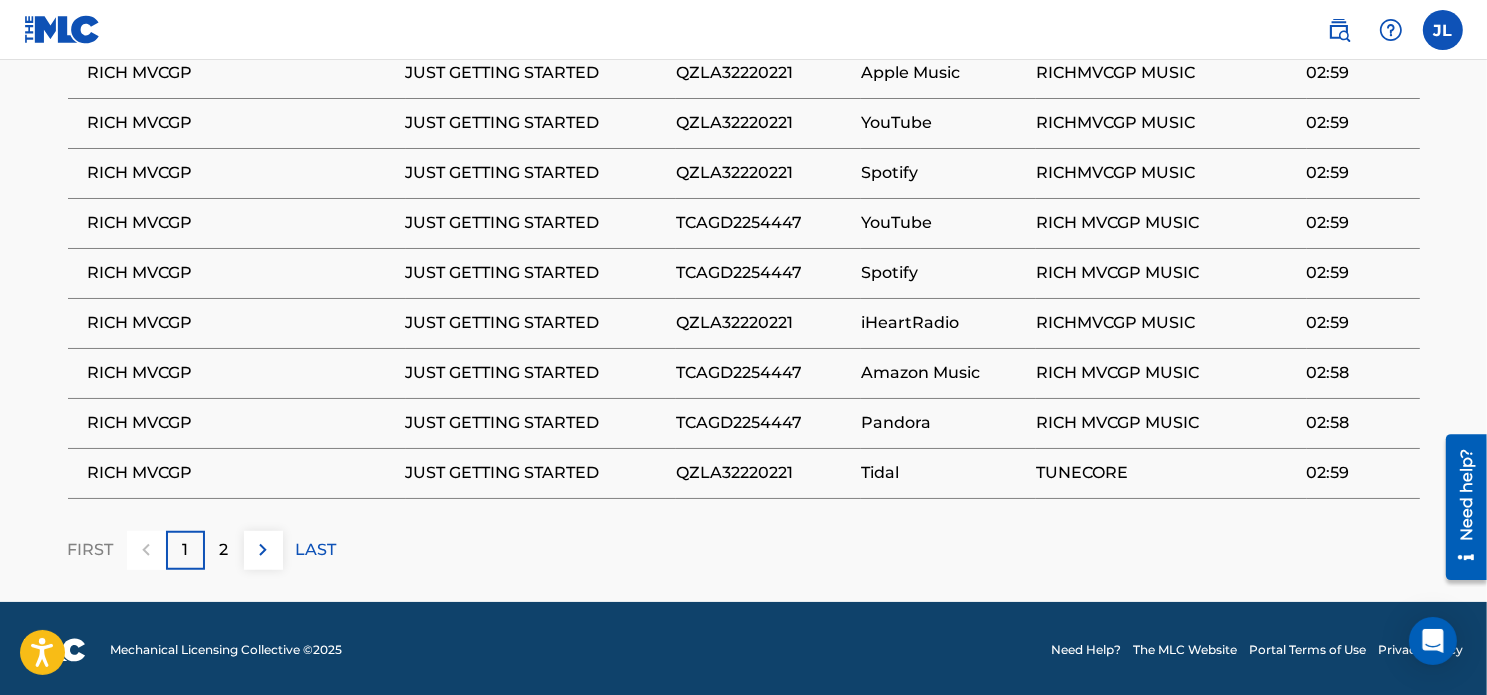 click at bounding box center [263, 550] 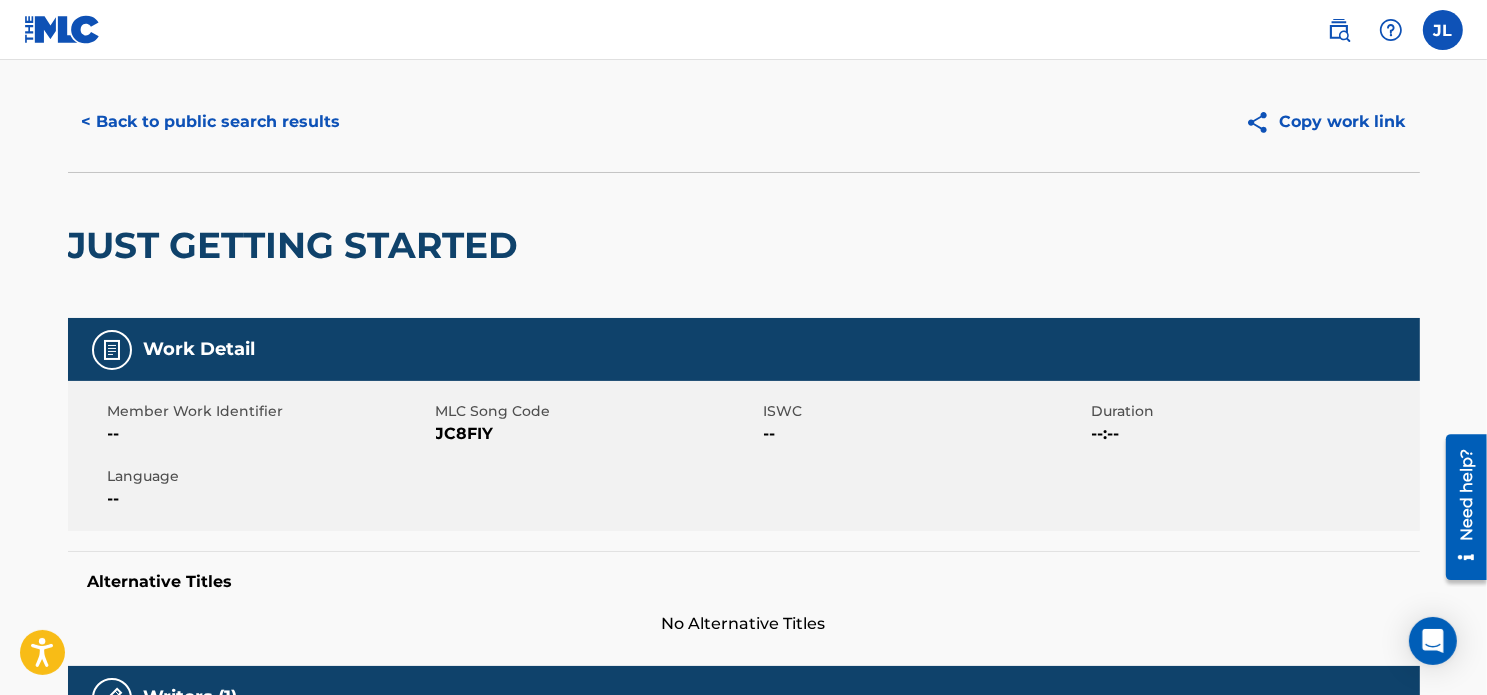scroll, scrollTop: 0, scrollLeft: 0, axis: both 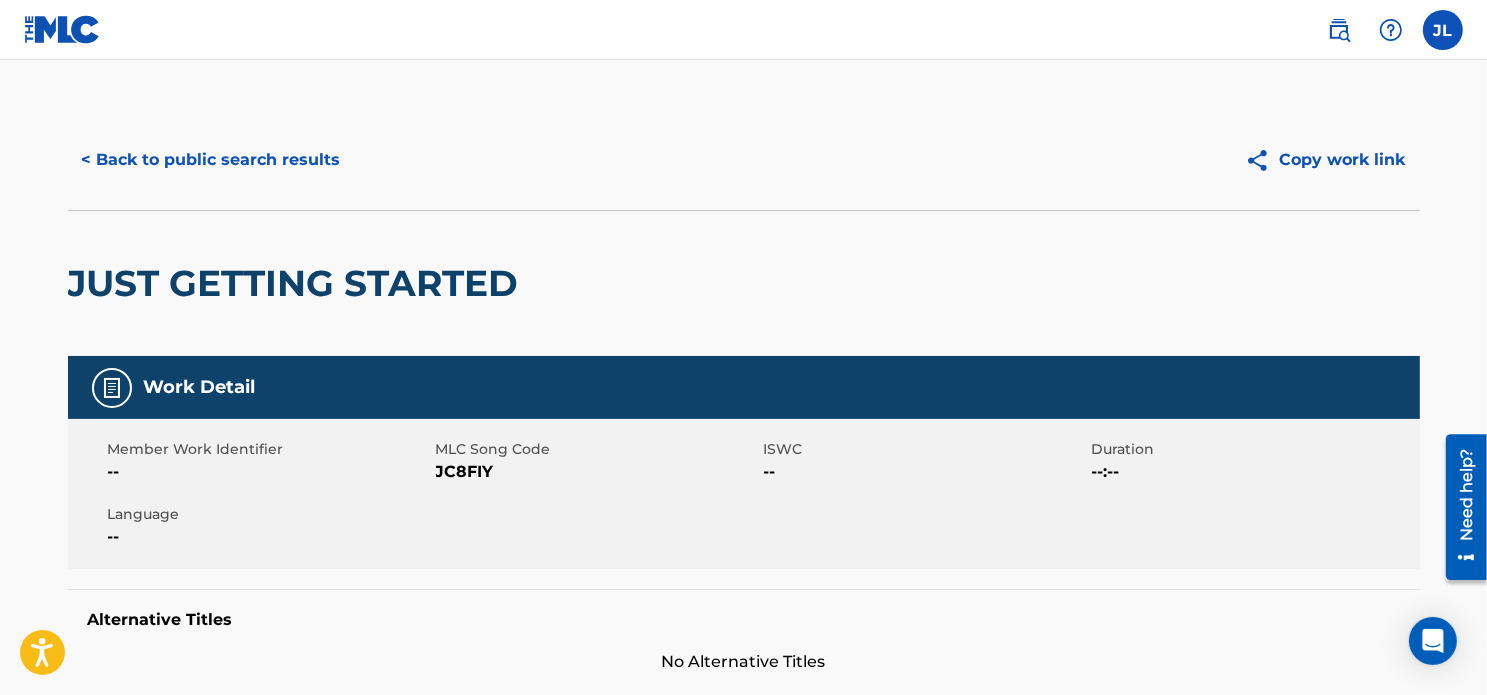 click on "< Back to public search results" at bounding box center (211, 160) 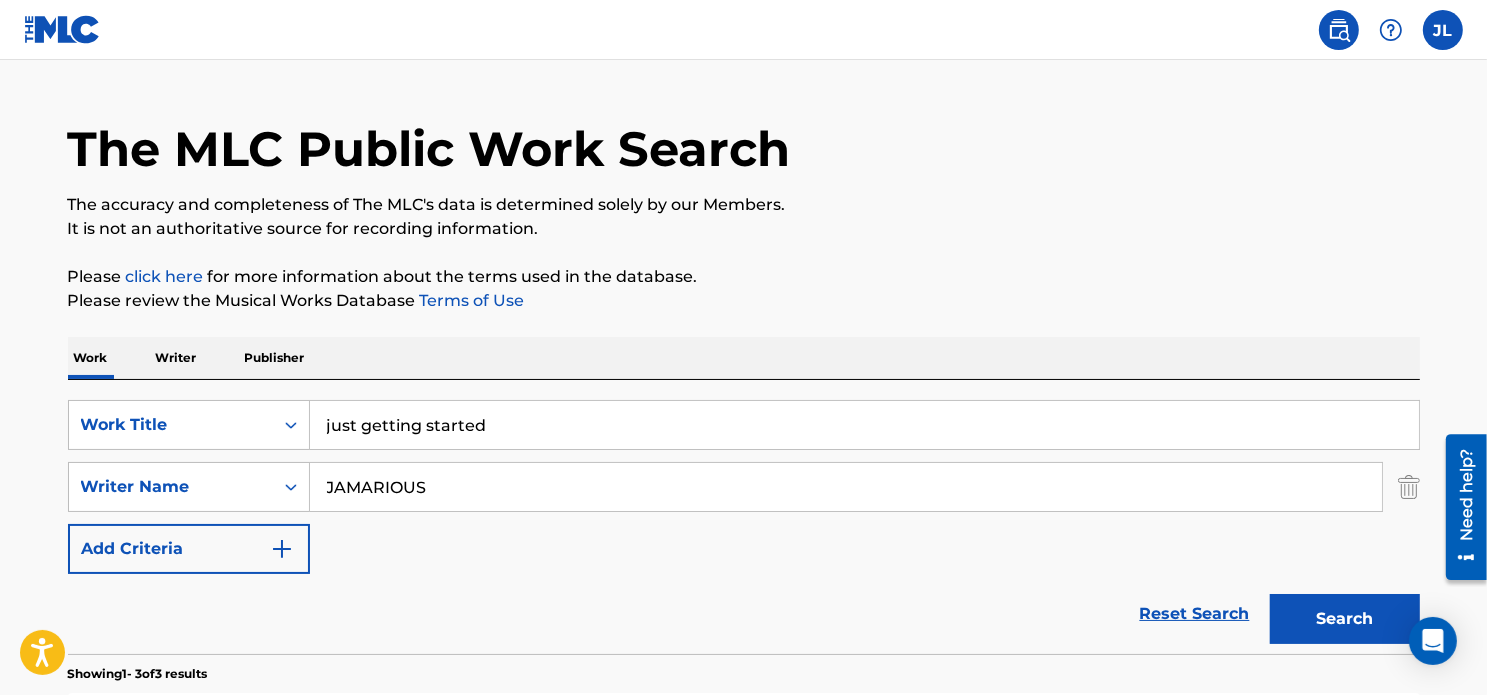 scroll, scrollTop: 0, scrollLeft: 0, axis: both 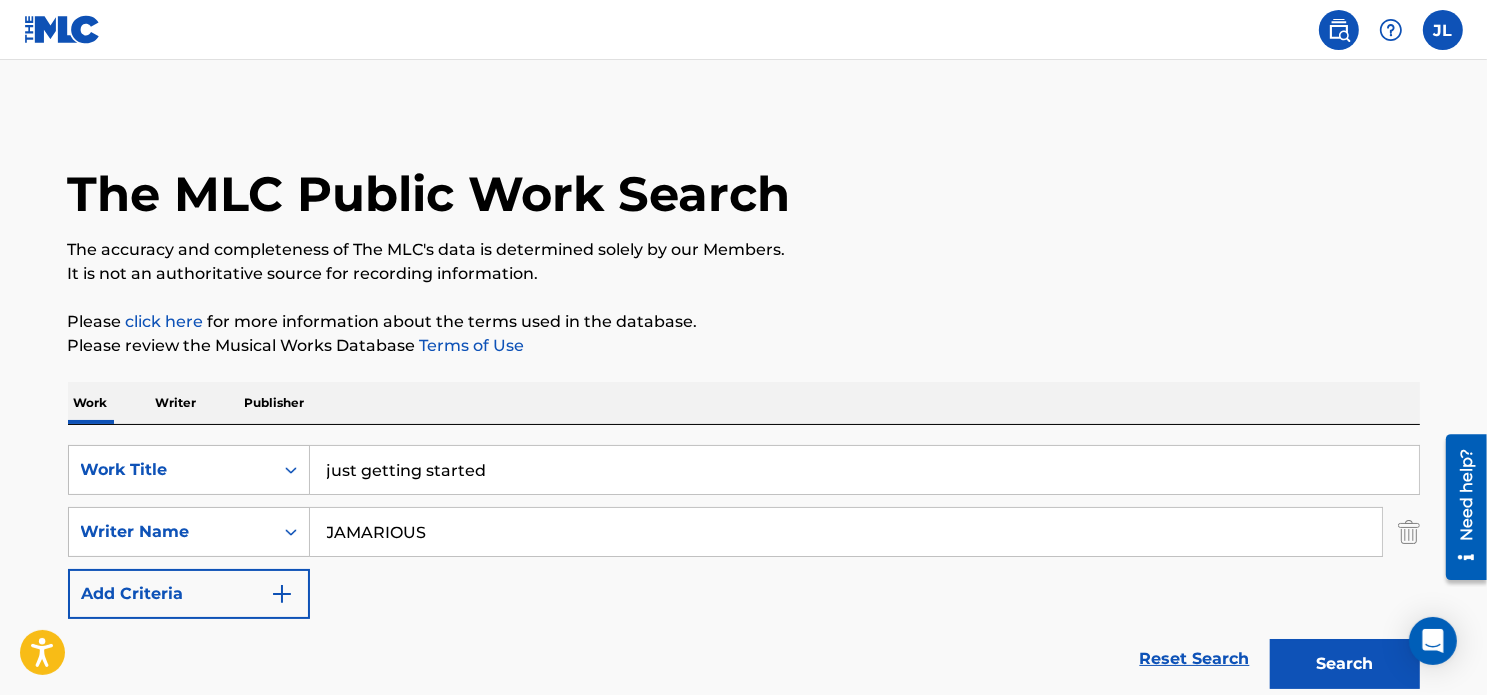 click at bounding box center (1443, 30) 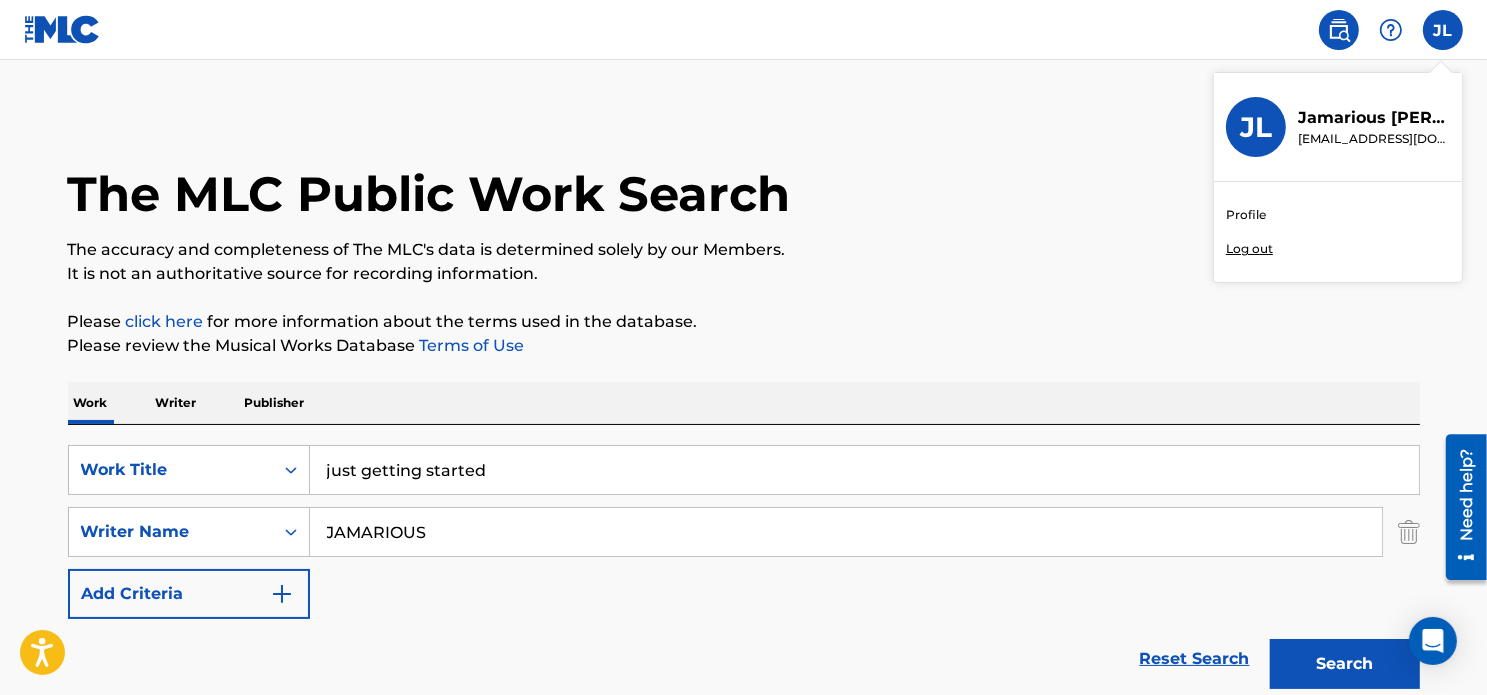 click on "Profile" at bounding box center (1246, 215) 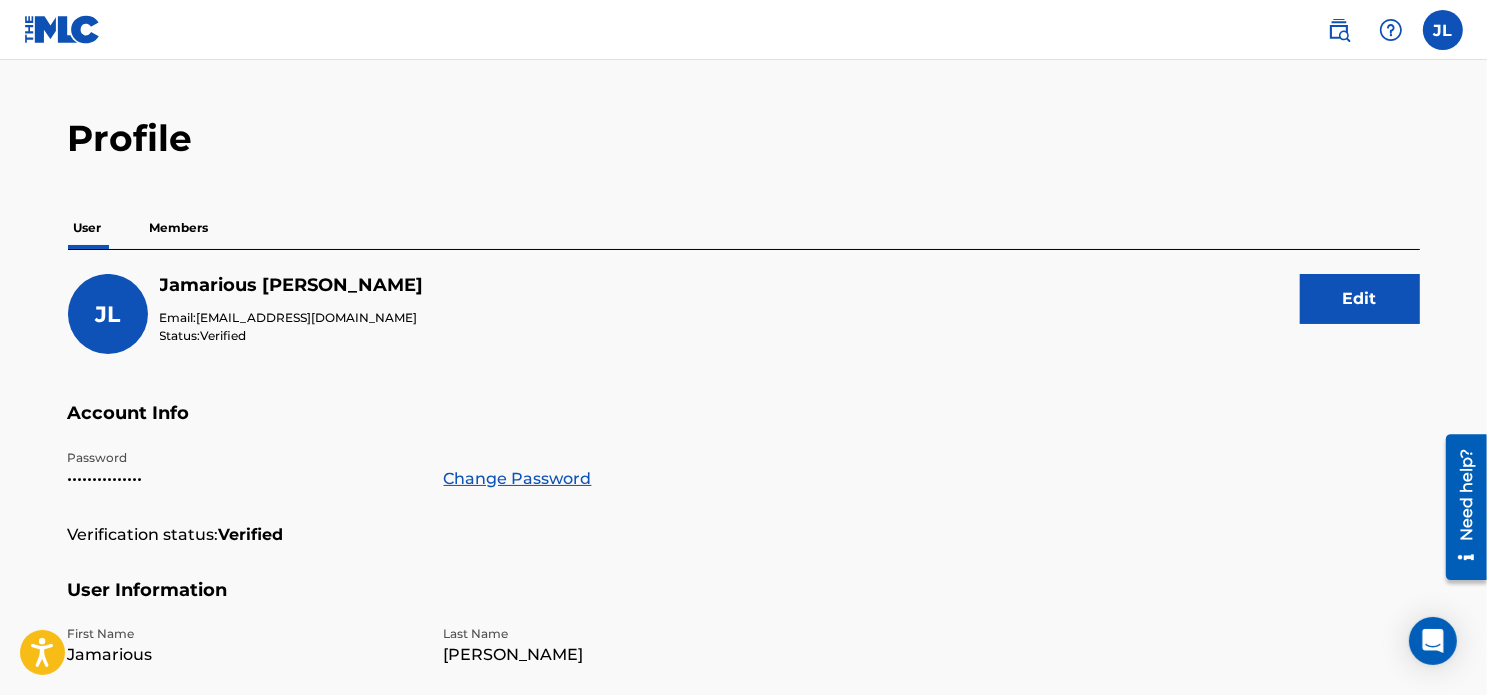 scroll, scrollTop: 0, scrollLeft: 0, axis: both 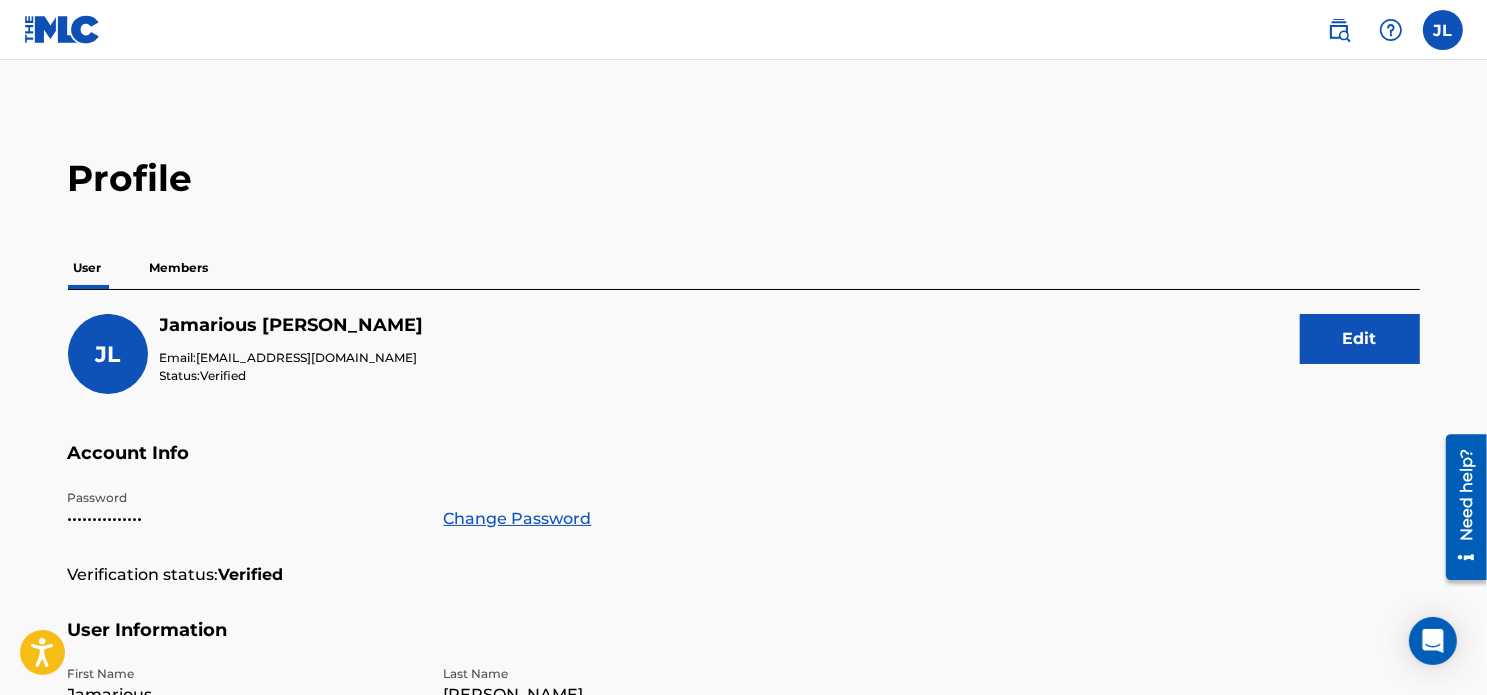 click on "Members" at bounding box center (179, 268) 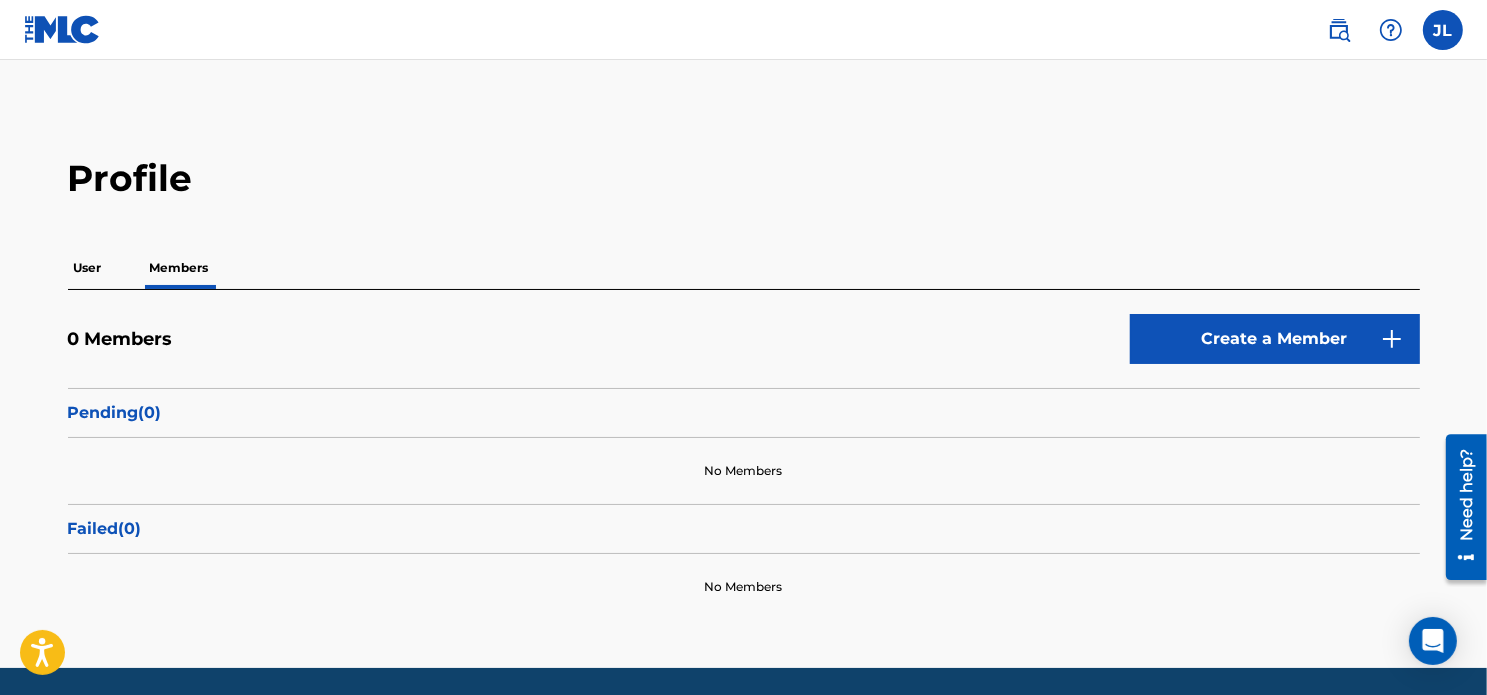 click on "Create a Member" at bounding box center (1275, 339) 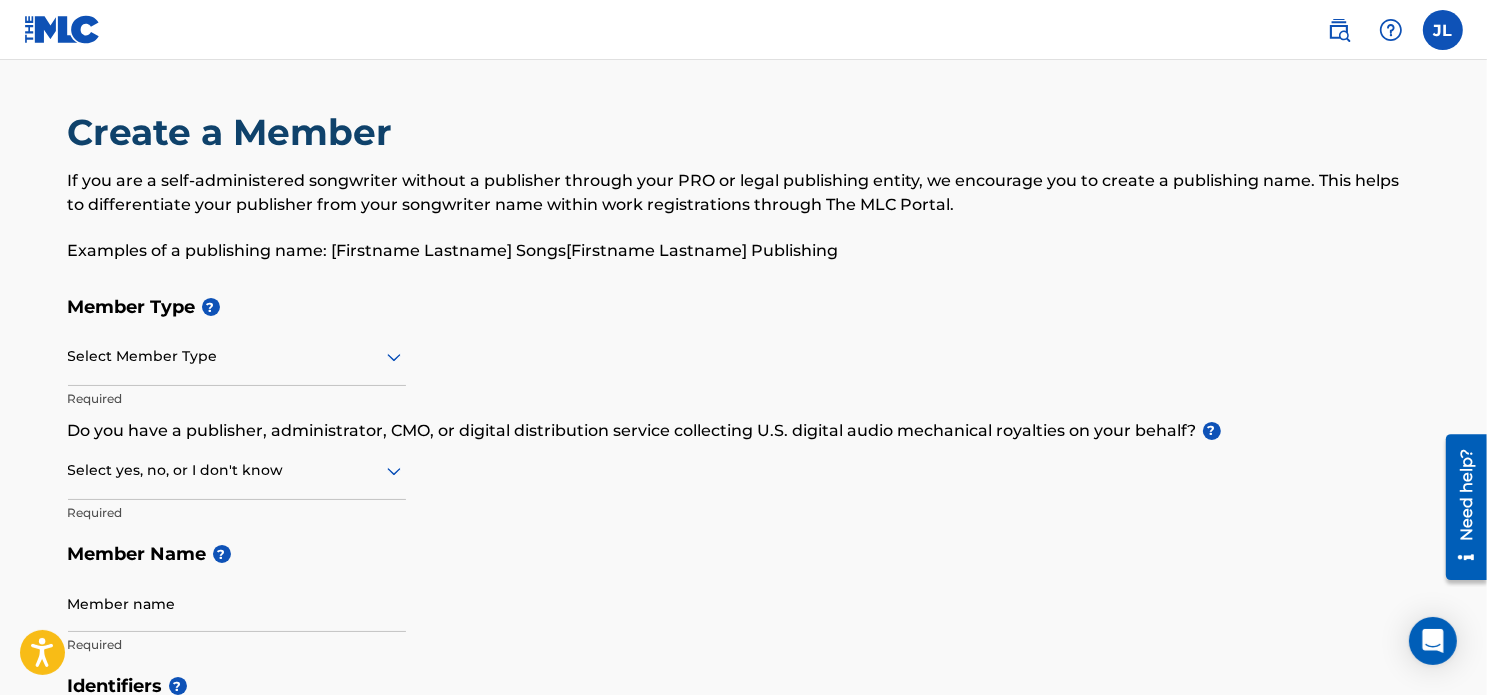 click on "Select Member Type" at bounding box center (237, 357) 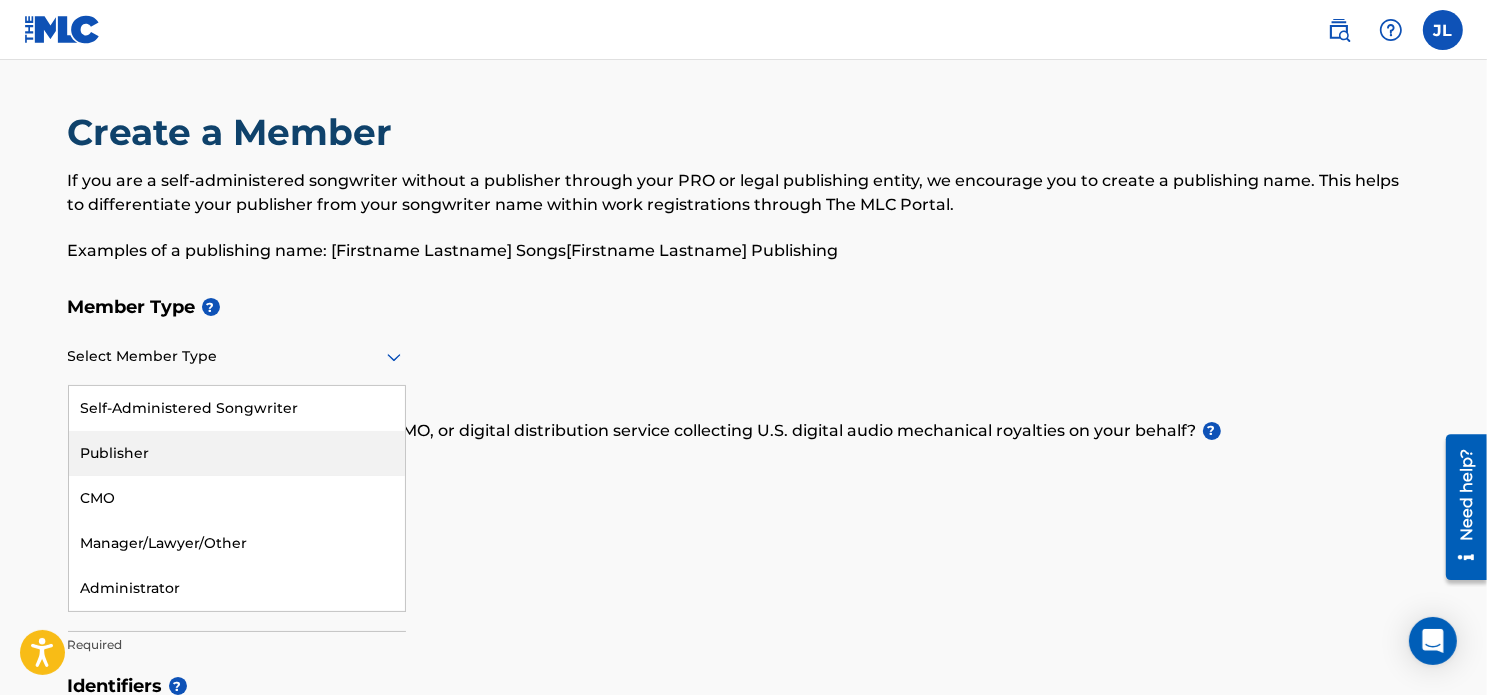 click on "Publisher" at bounding box center [237, 453] 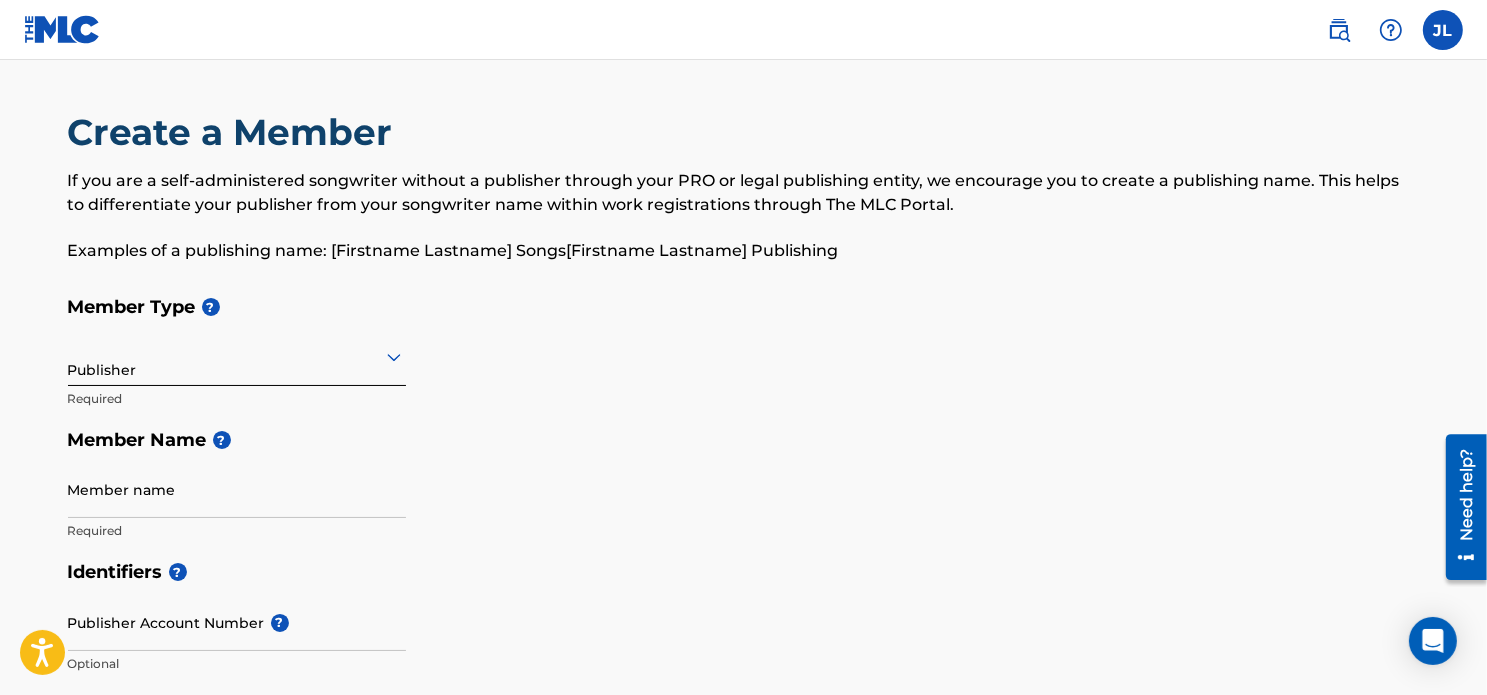 click on "Member name" at bounding box center [237, 489] 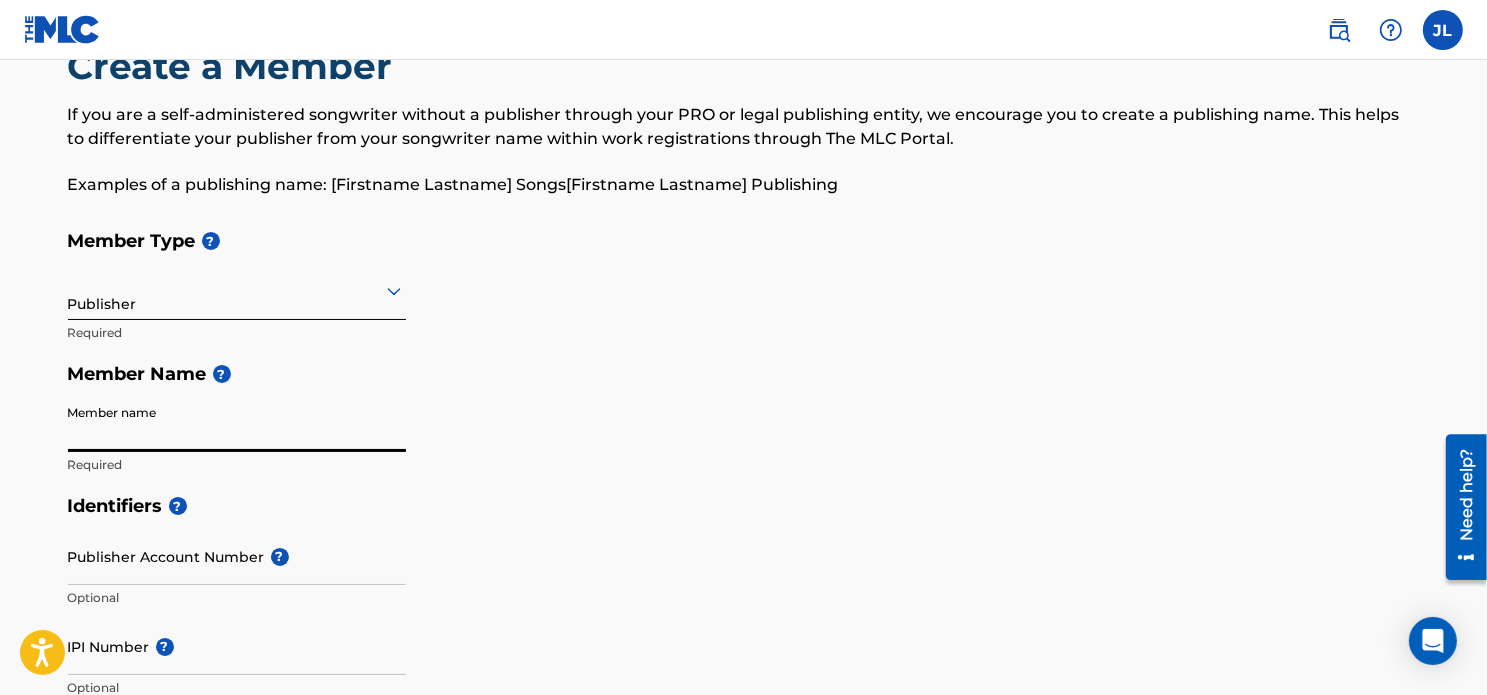 scroll, scrollTop: 0, scrollLeft: 0, axis: both 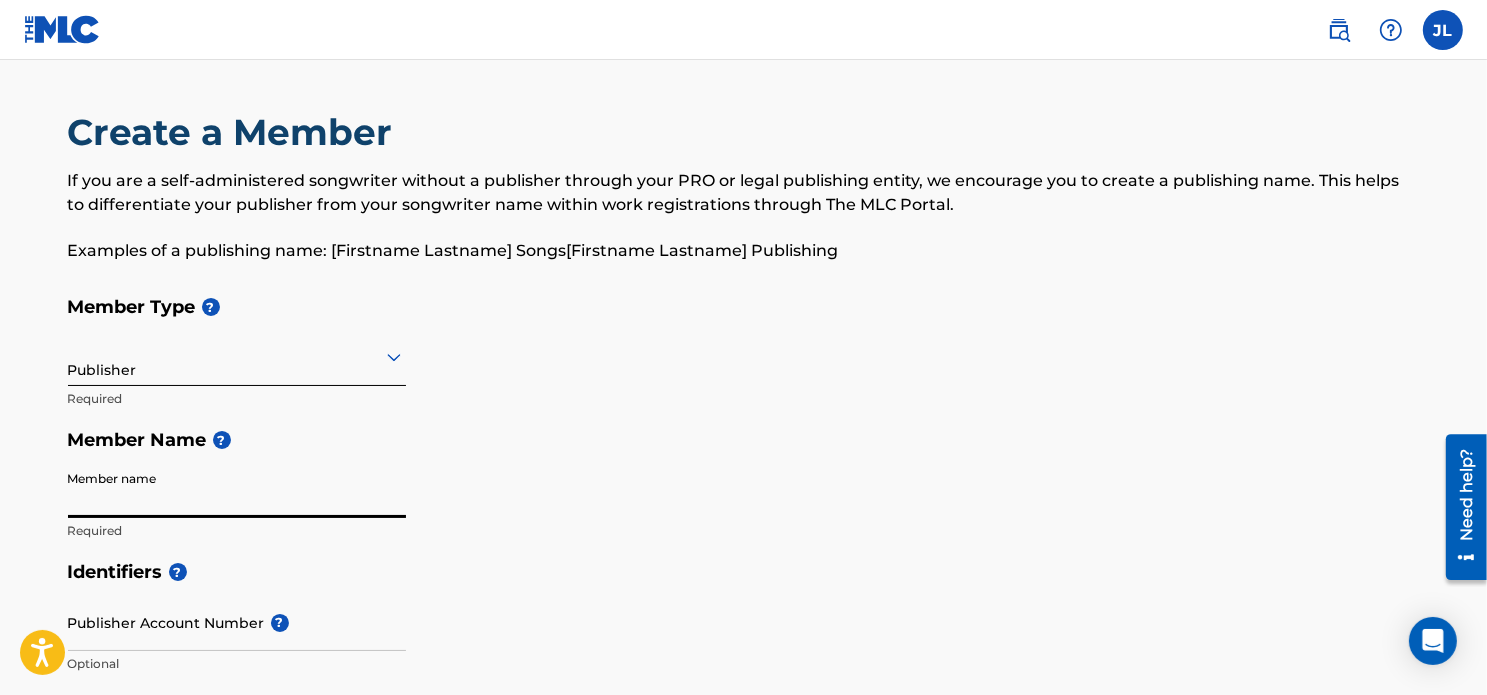 click at bounding box center [237, 356] 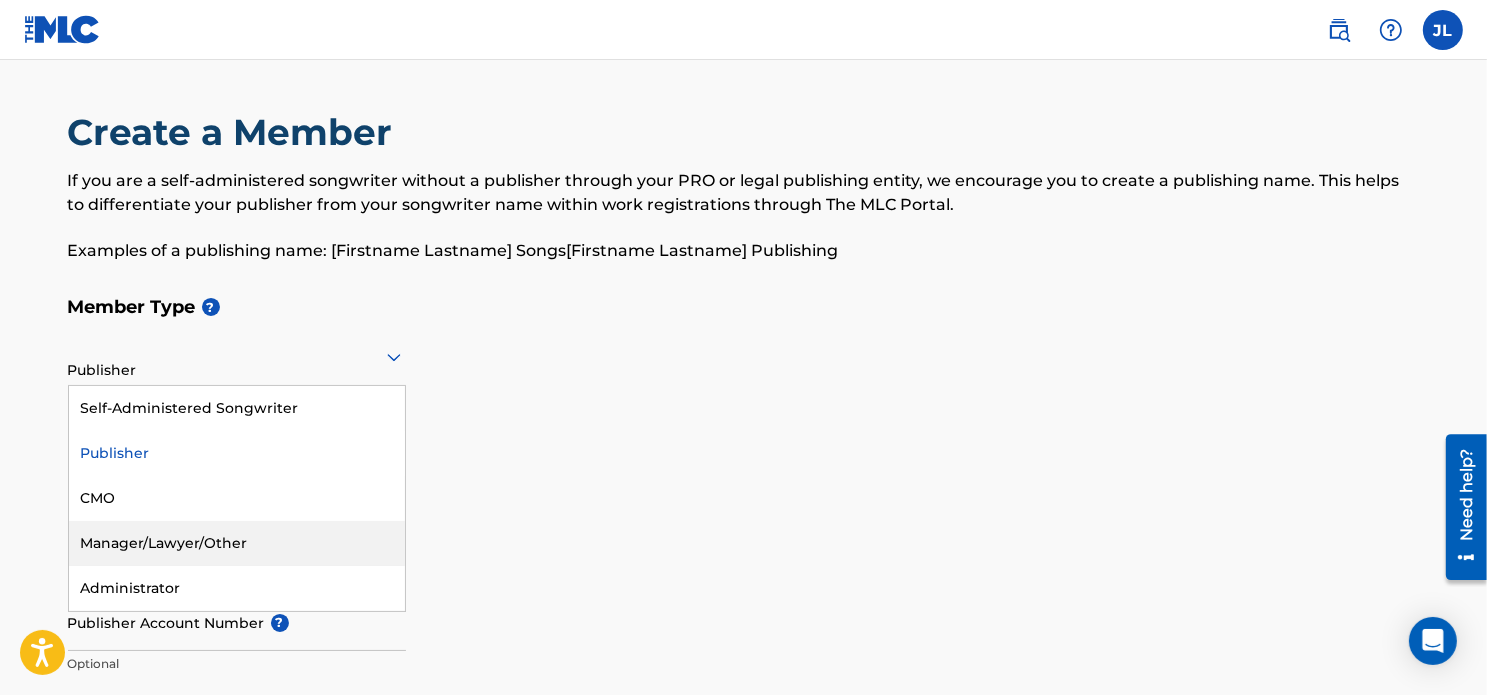 click on "Manager/Lawyer/Other" at bounding box center [237, 543] 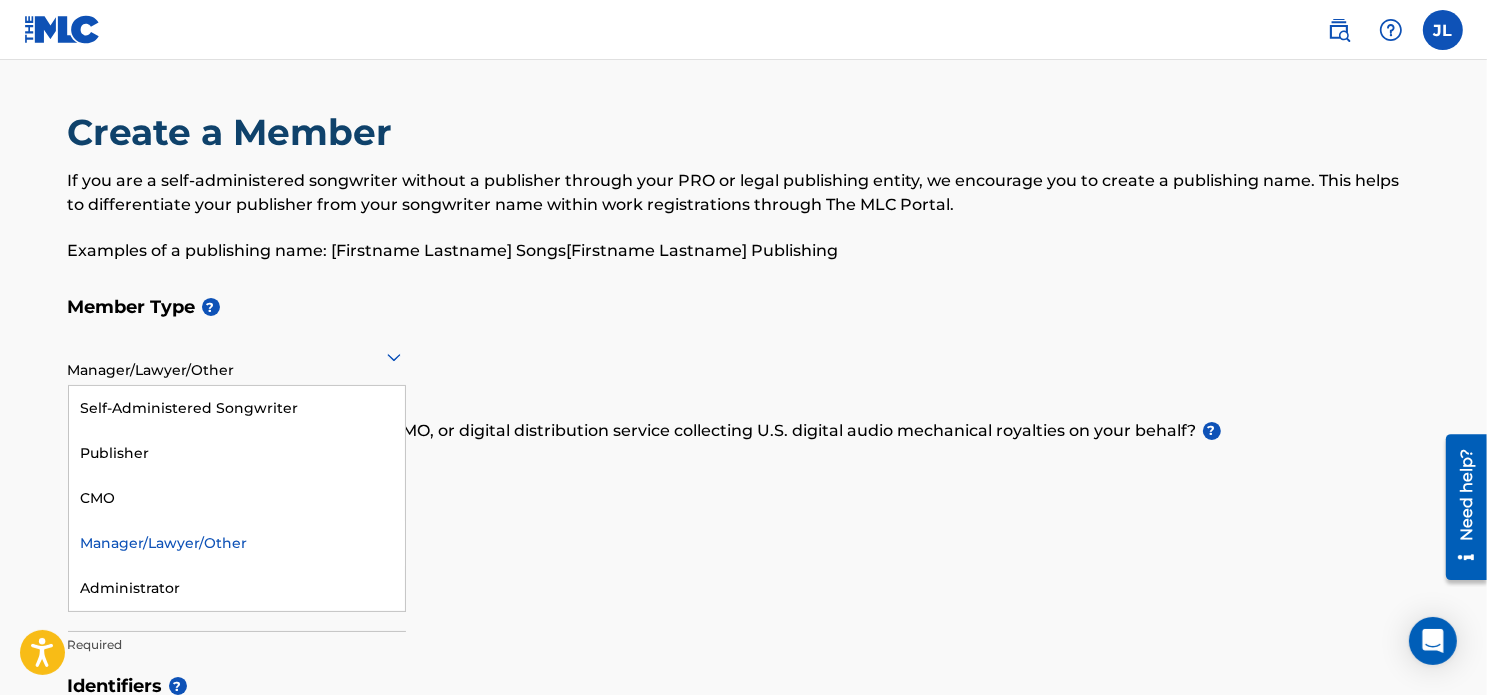 click on "Manager/Lawyer/Other" at bounding box center (237, 356) 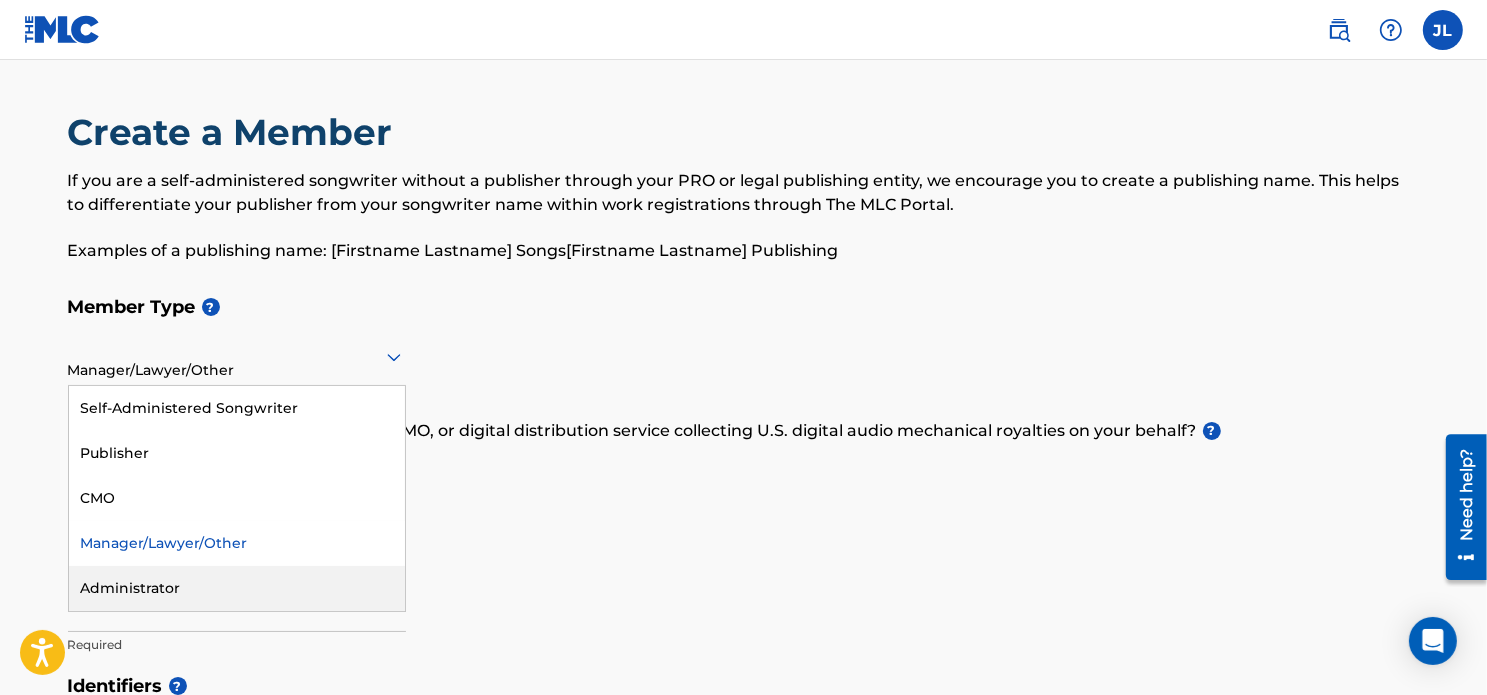 click on "Administrator" at bounding box center (237, 588) 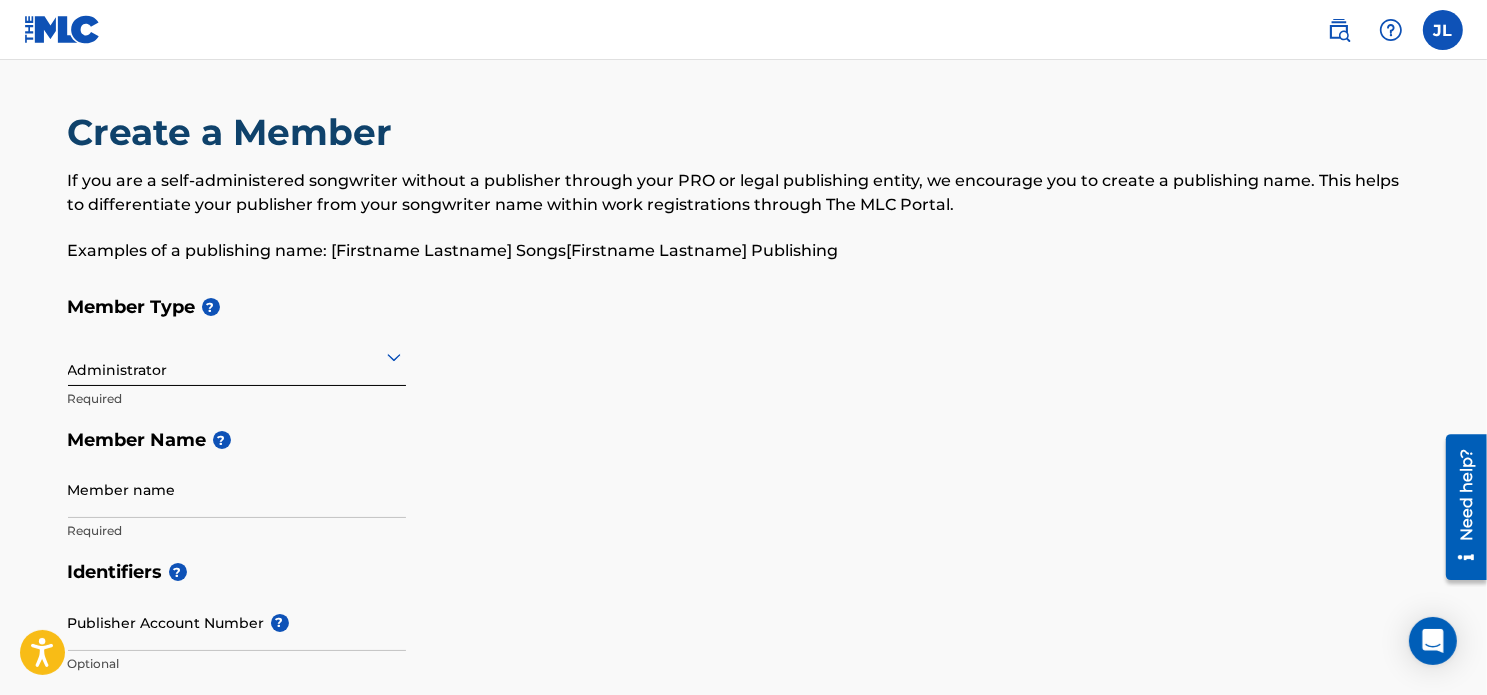 click at bounding box center (237, 356) 